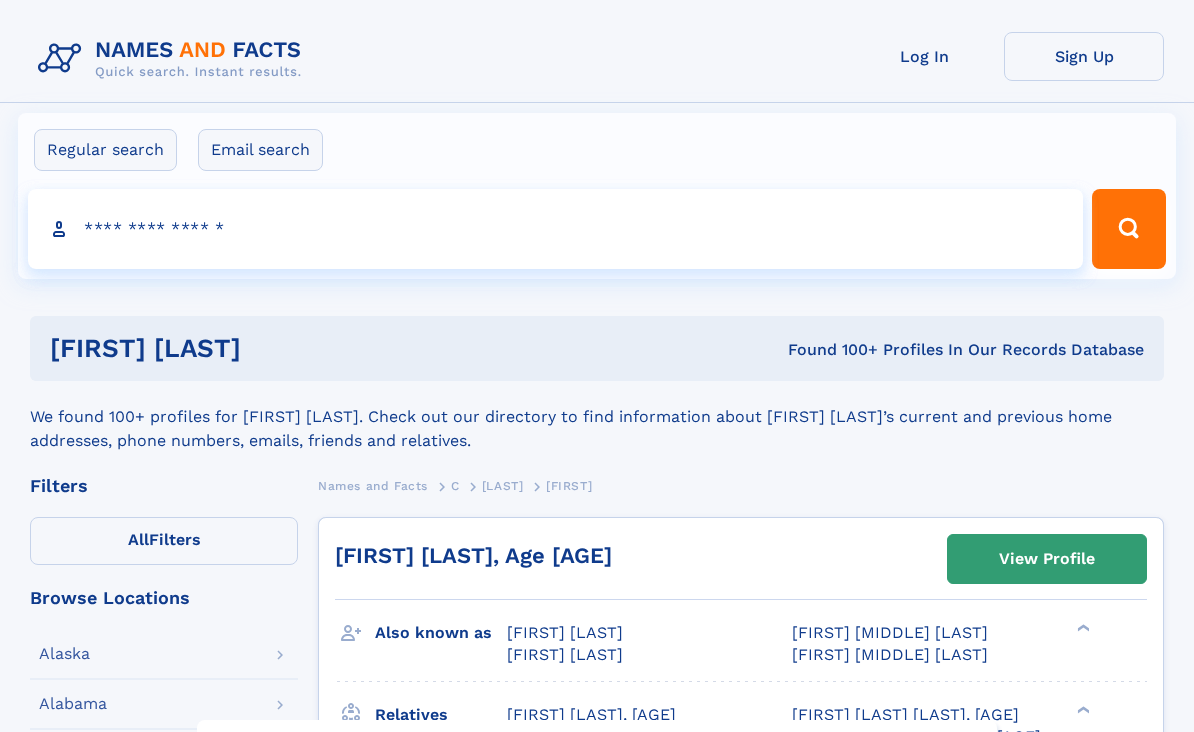 scroll, scrollTop: 0, scrollLeft: 0, axis: both 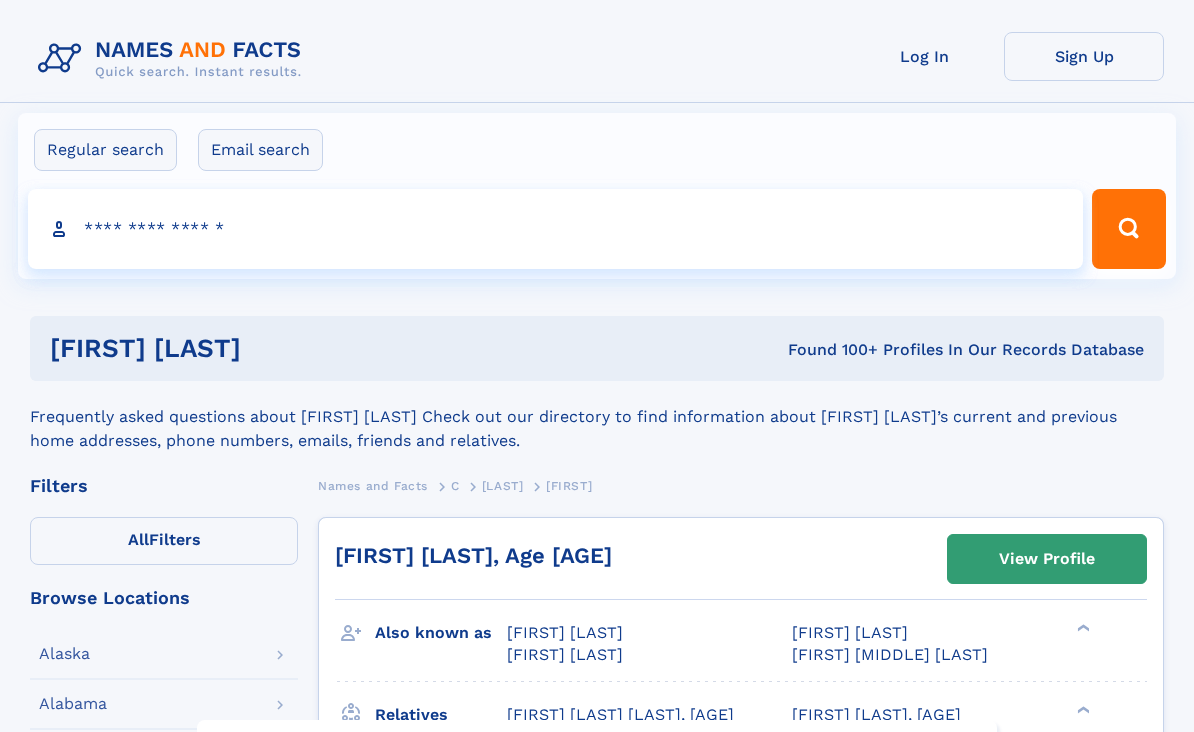 click on "Search people" at bounding box center (555, 229) 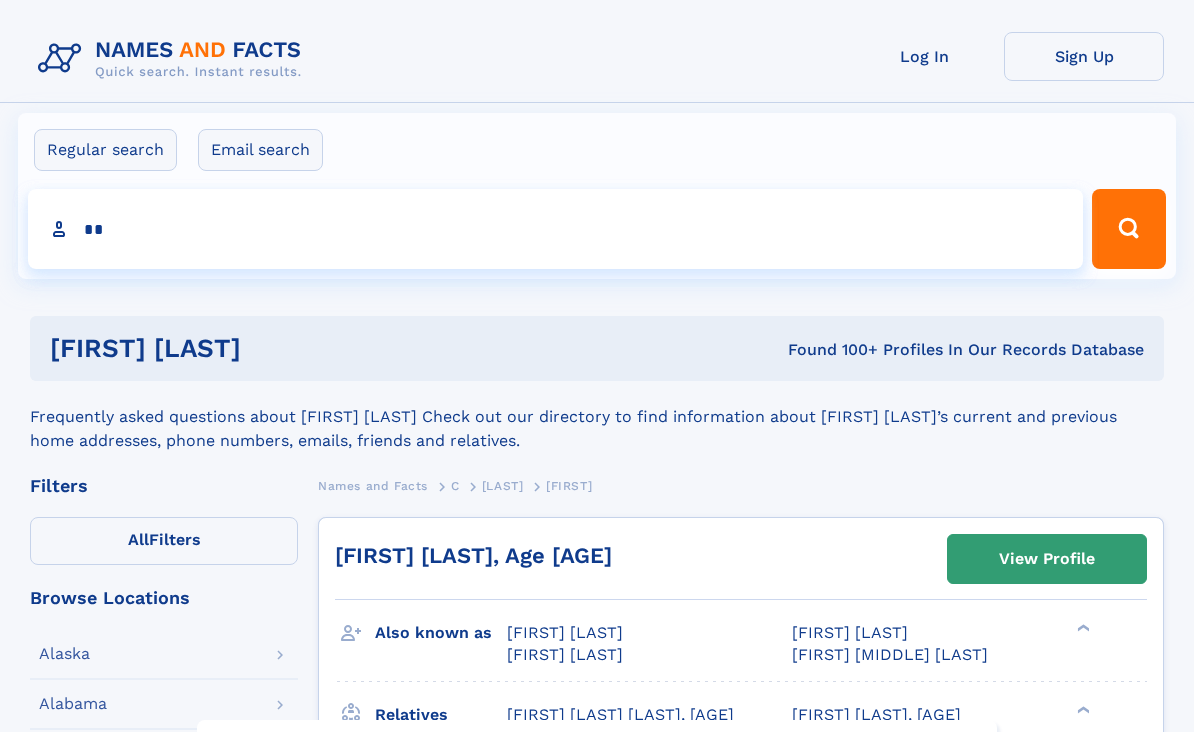 type on "***" 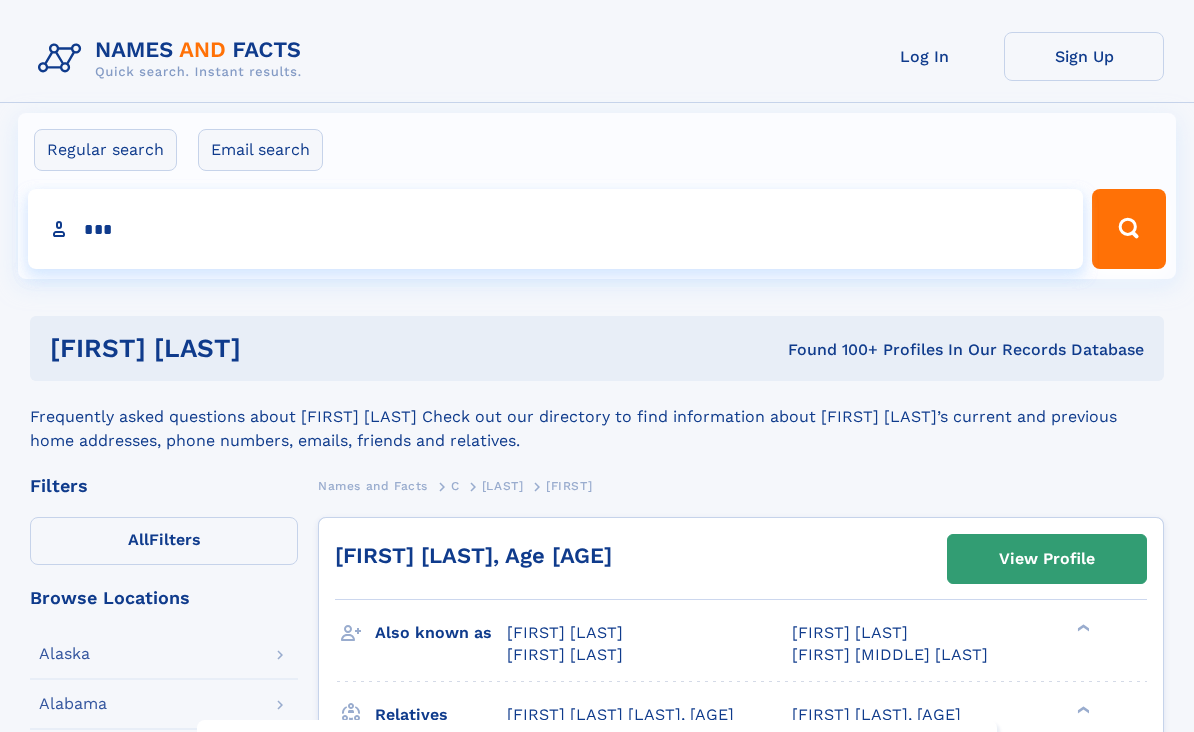 type on "**********" 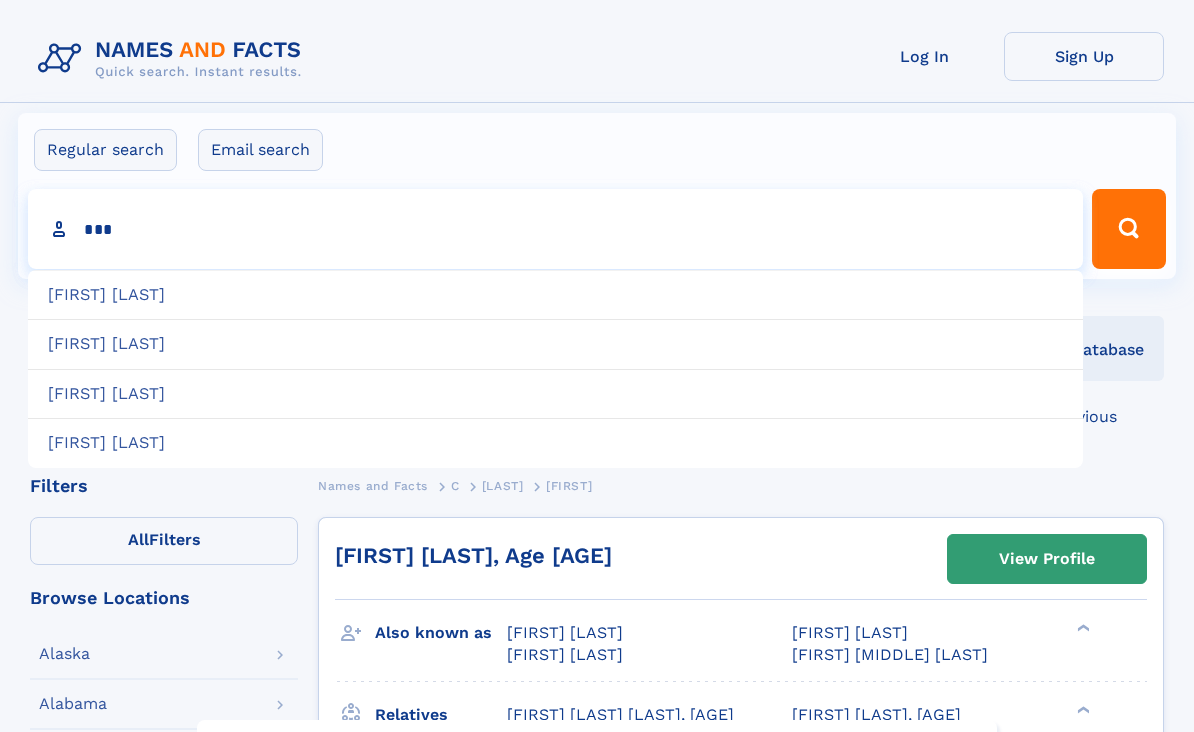 type on "**********" 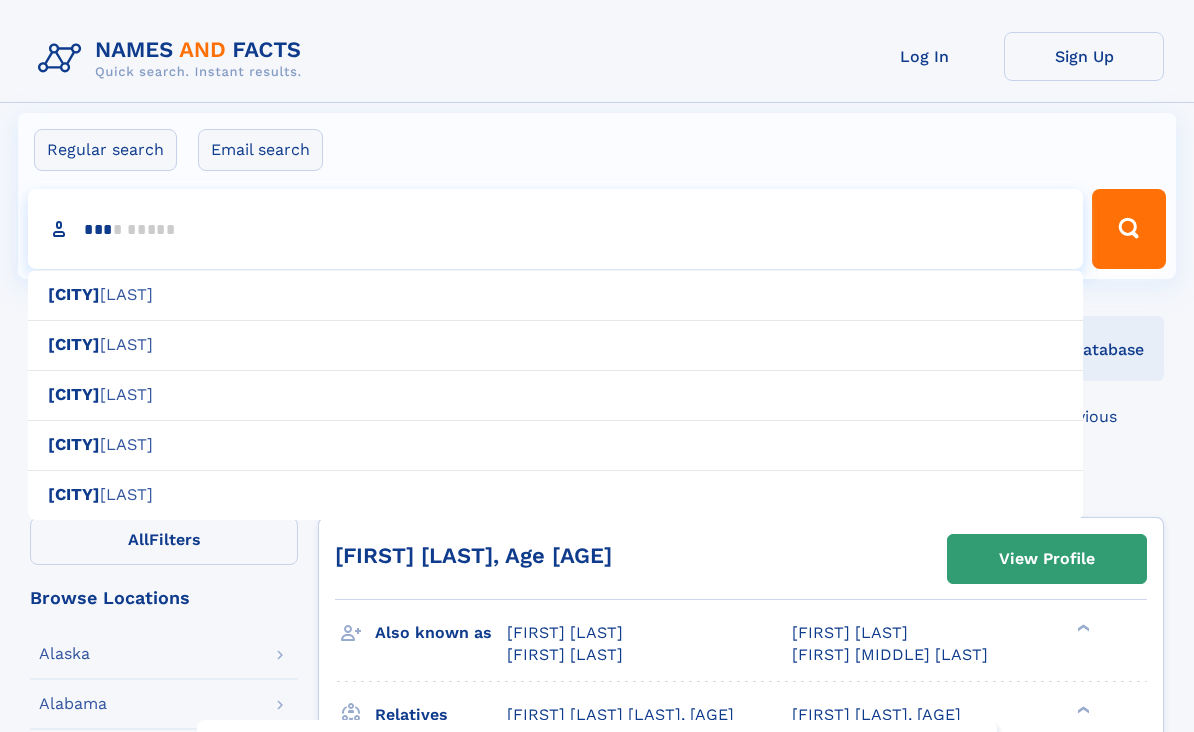 type on "****" 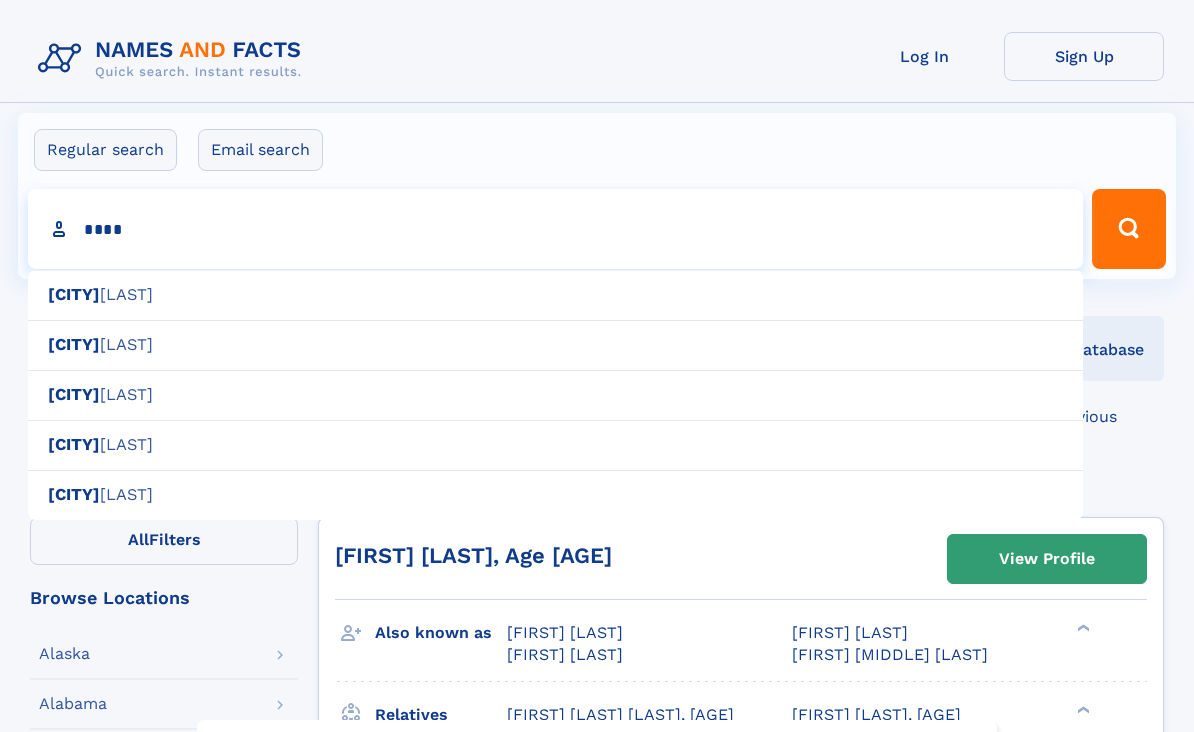 type on "**********" 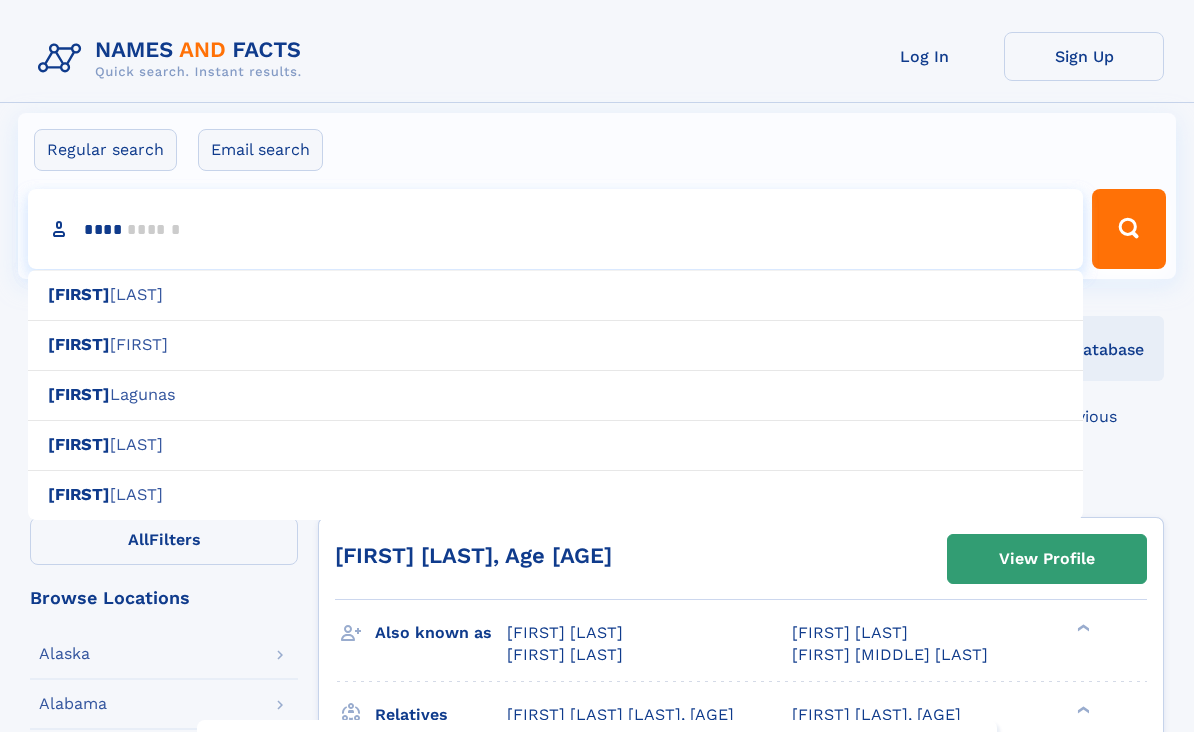 type on "*****" 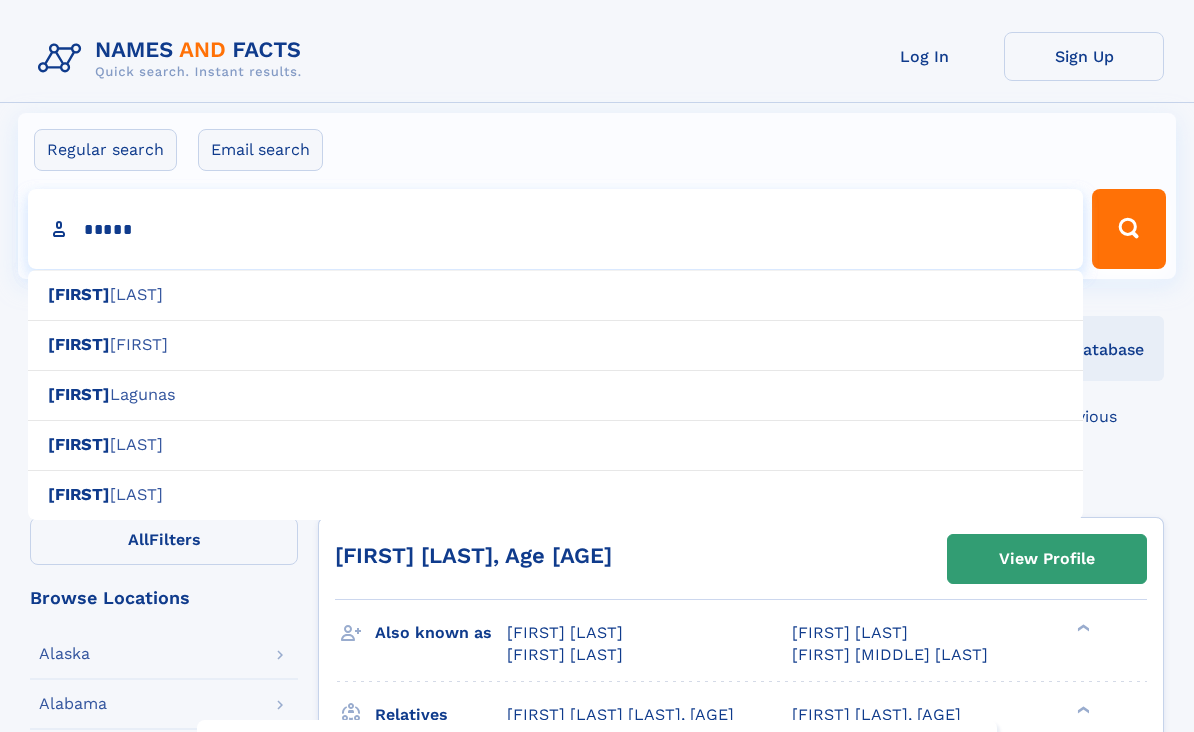 type on "**********" 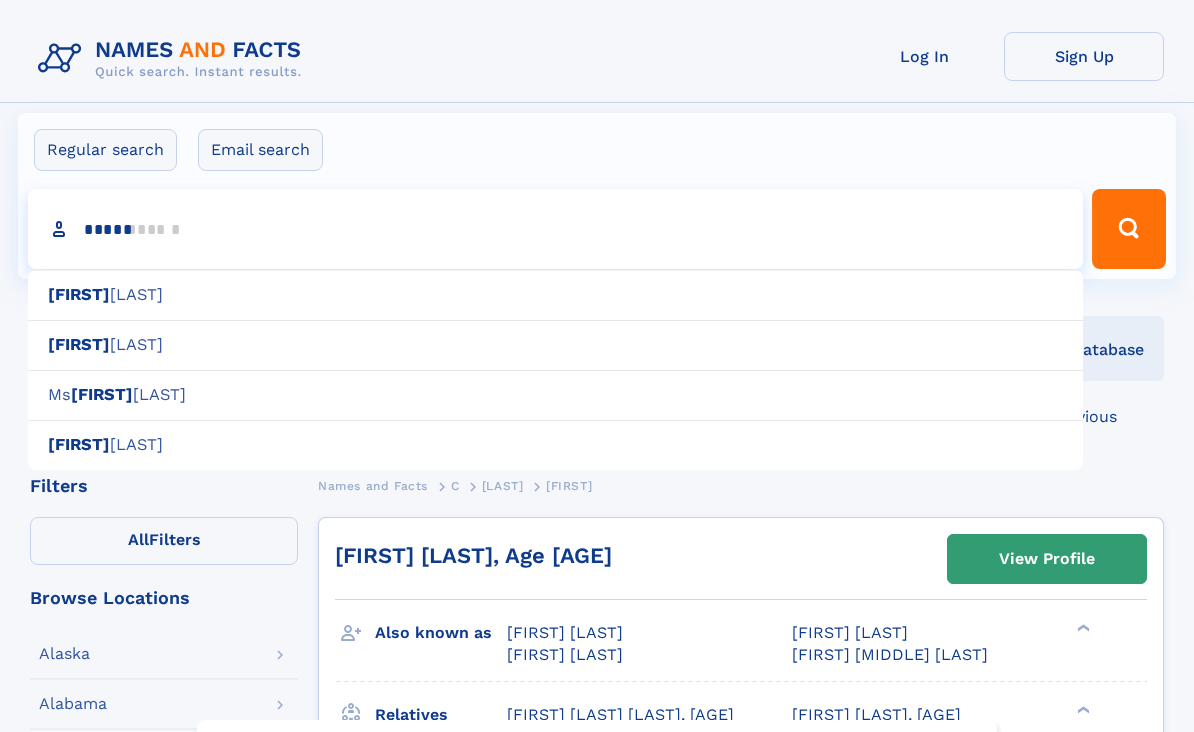 type on "*****" 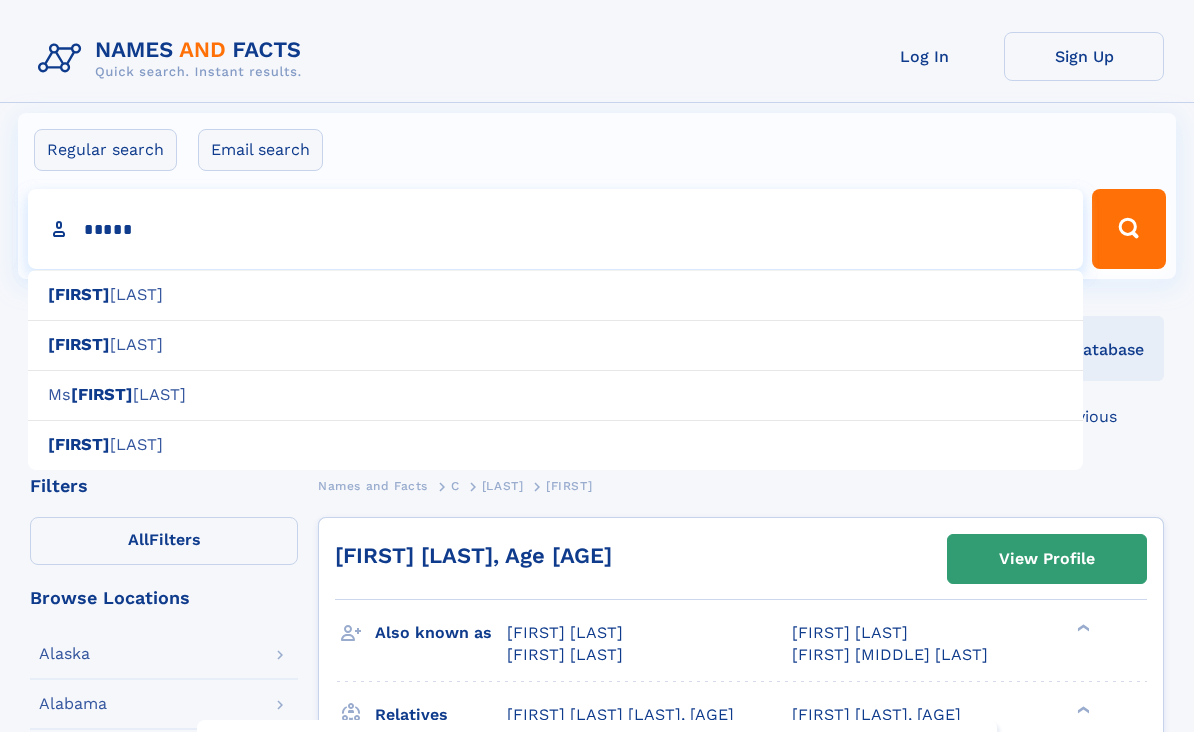 type on "**********" 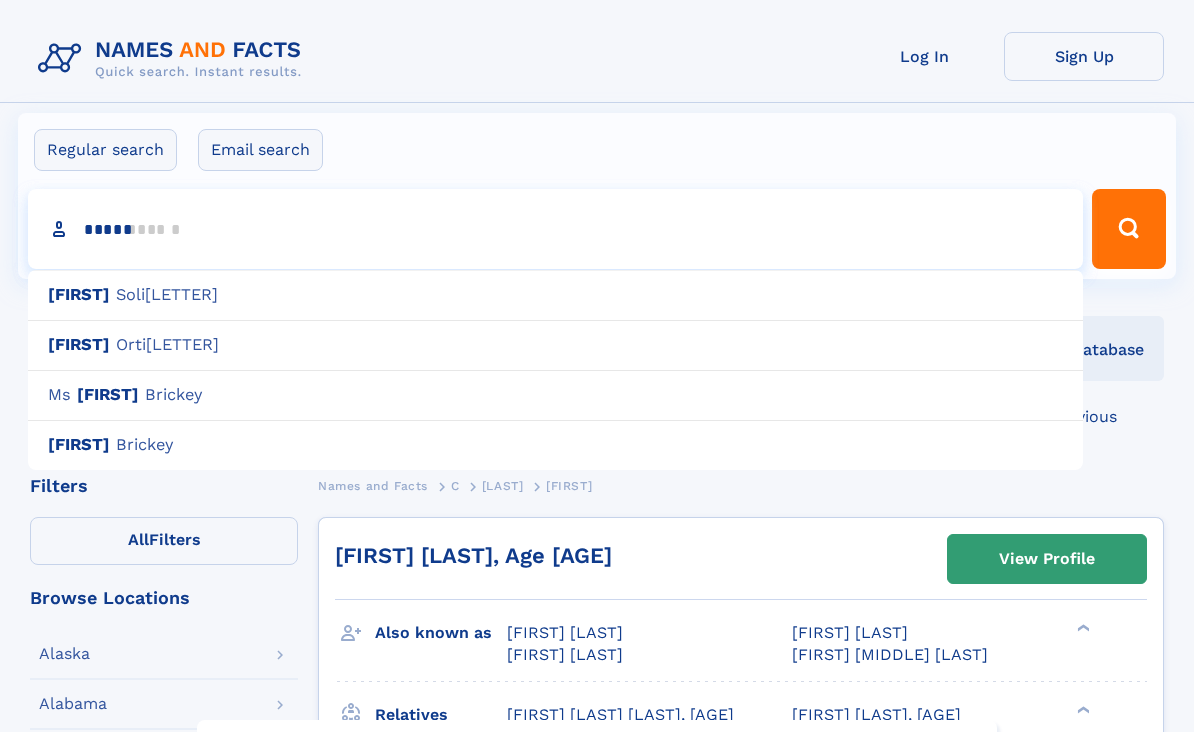 type on "*******" 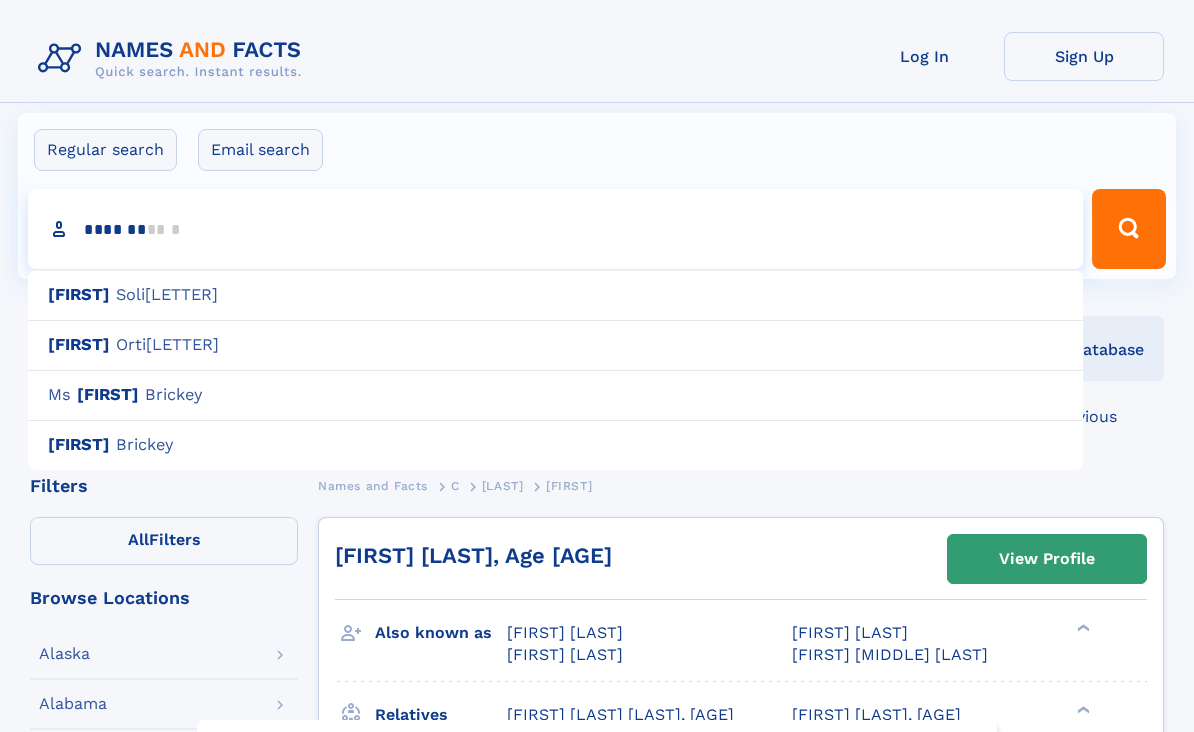 type 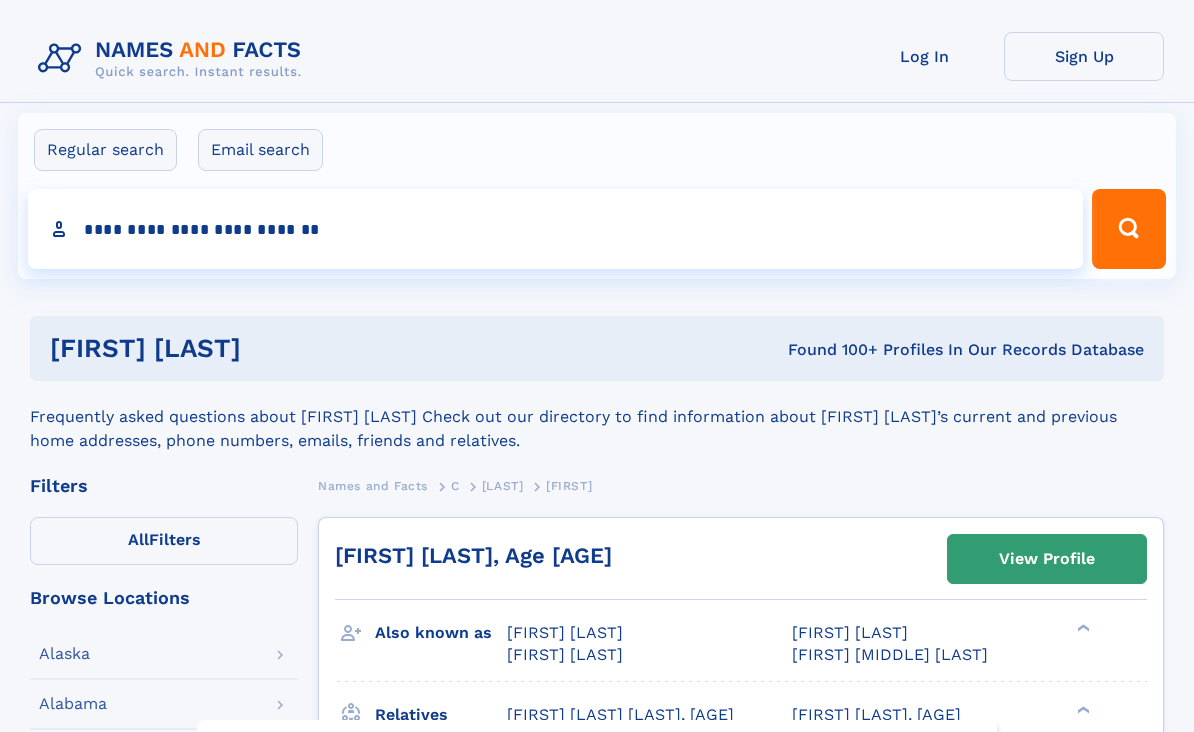 type on "**********" 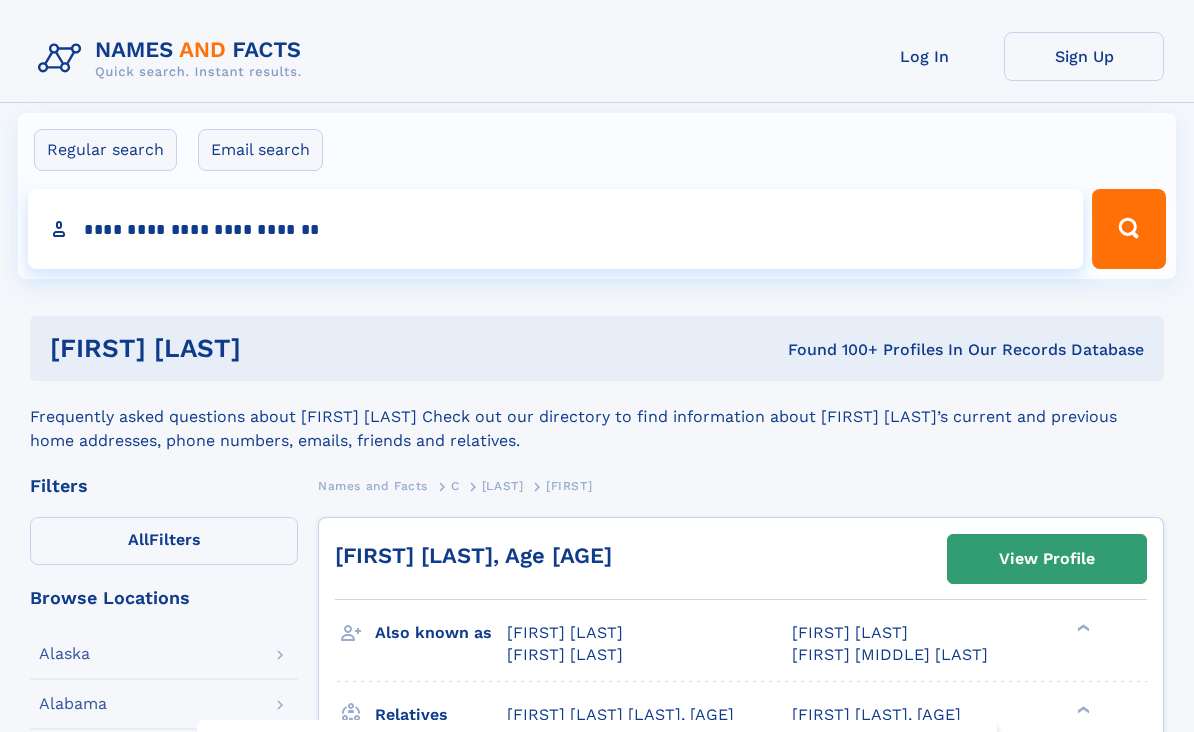 click at bounding box center [1129, 229] 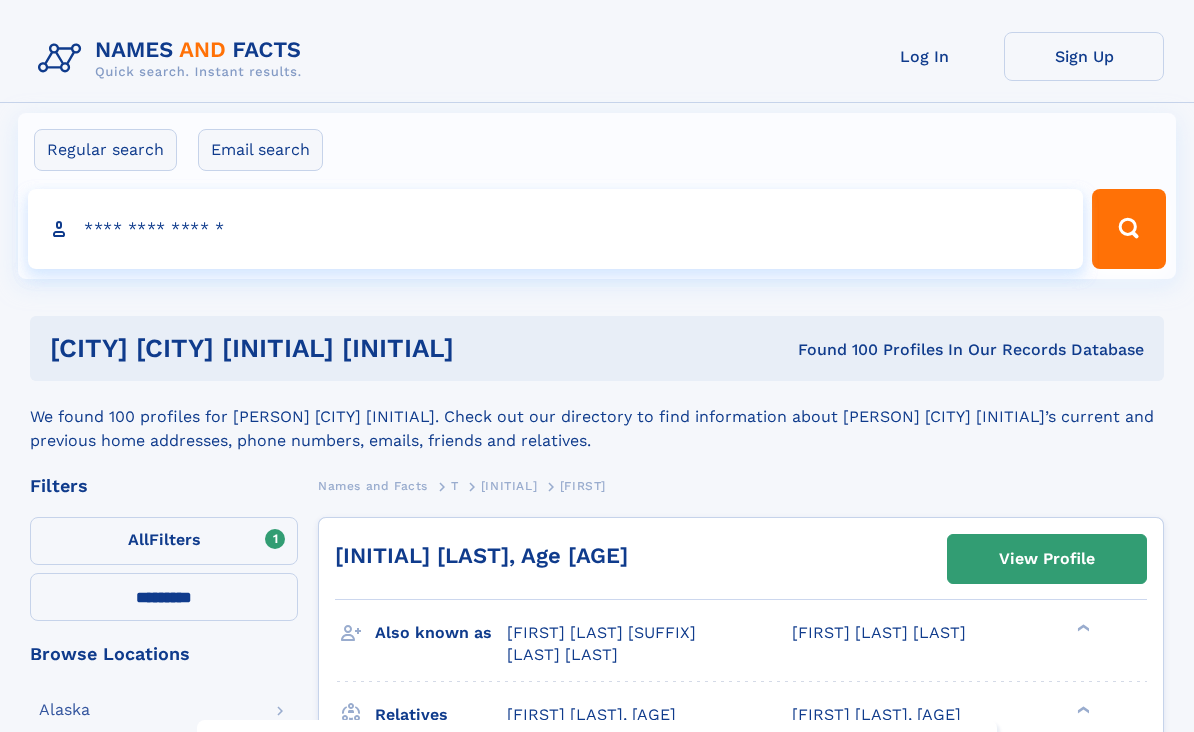 scroll, scrollTop: 0, scrollLeft: 0, axis: both 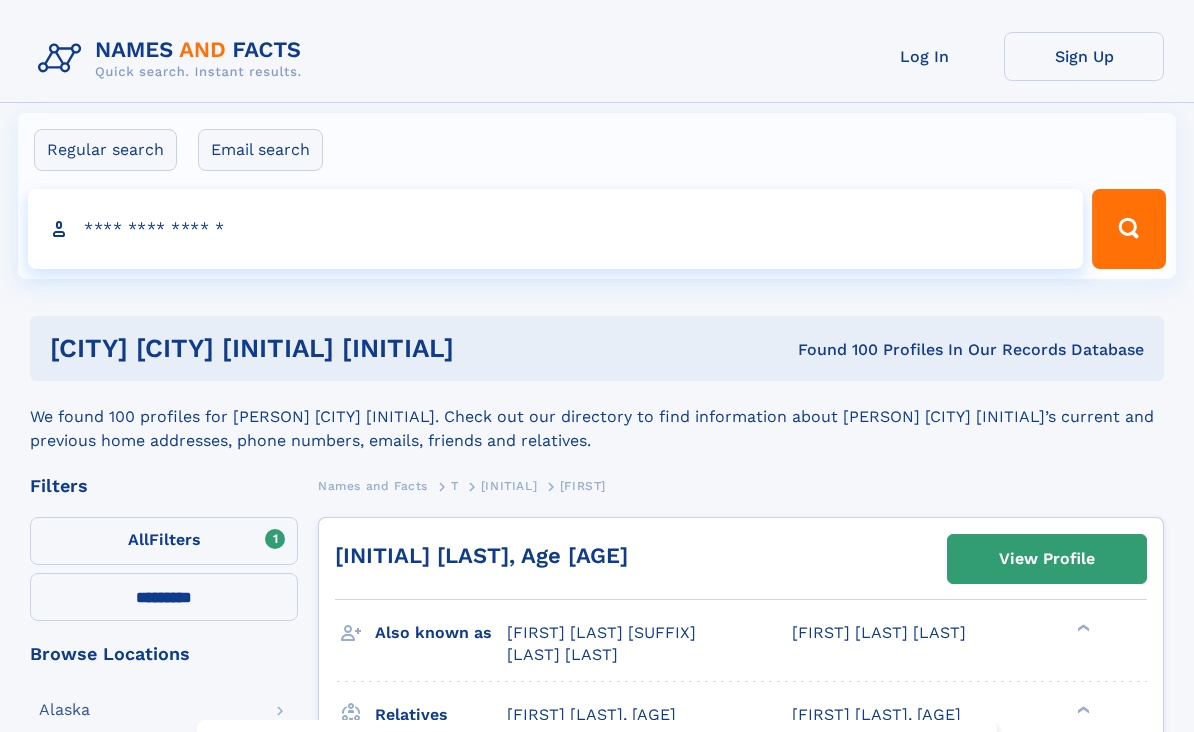 click on "Search people" at bounding box center [555, 229] 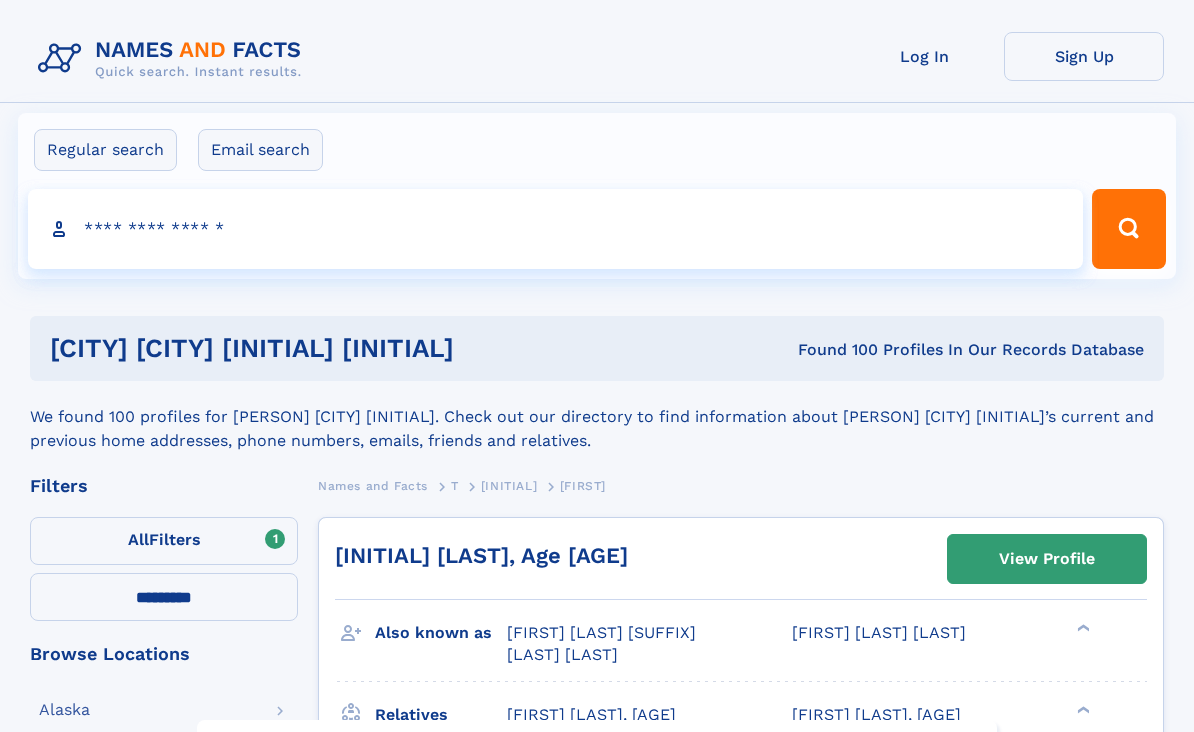 type on "*" 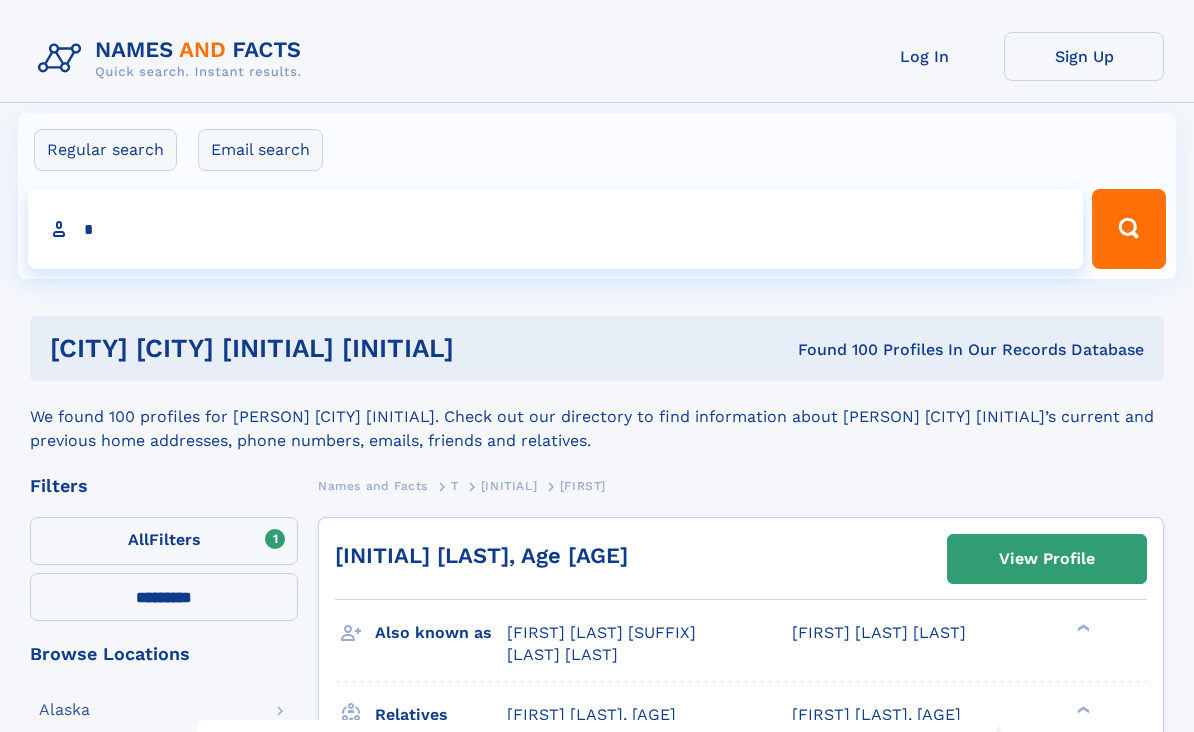 type on "*******" 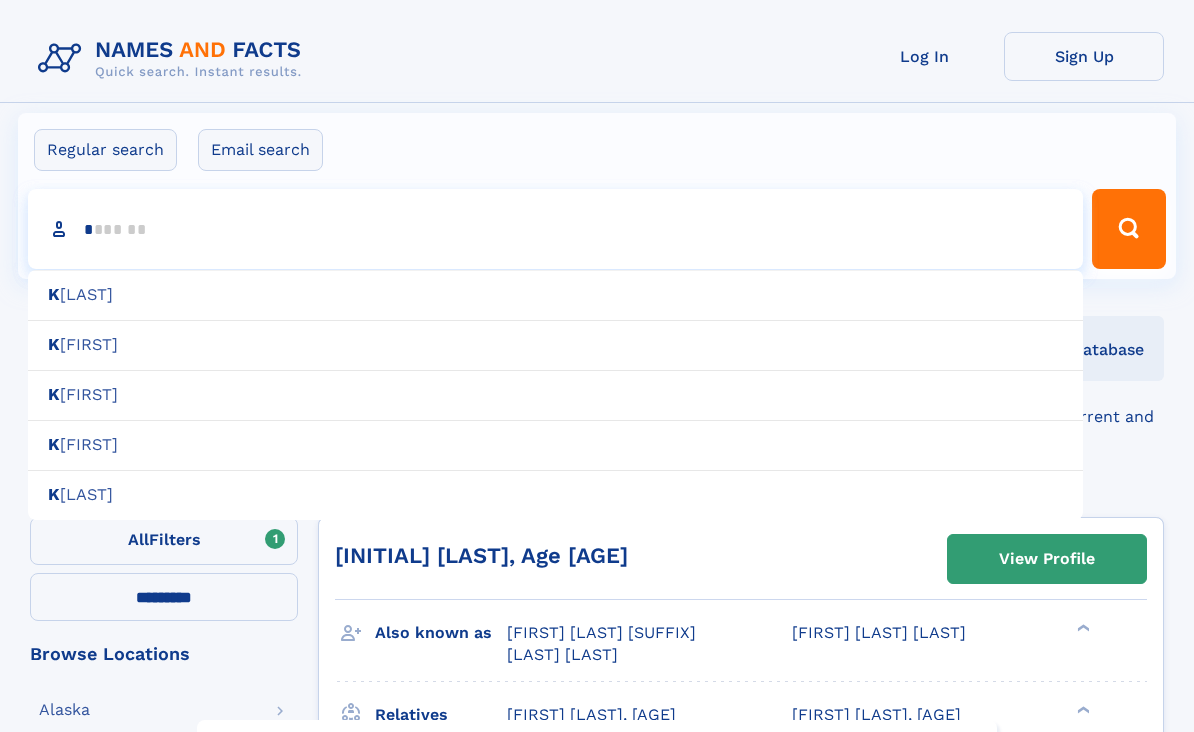type on "**" 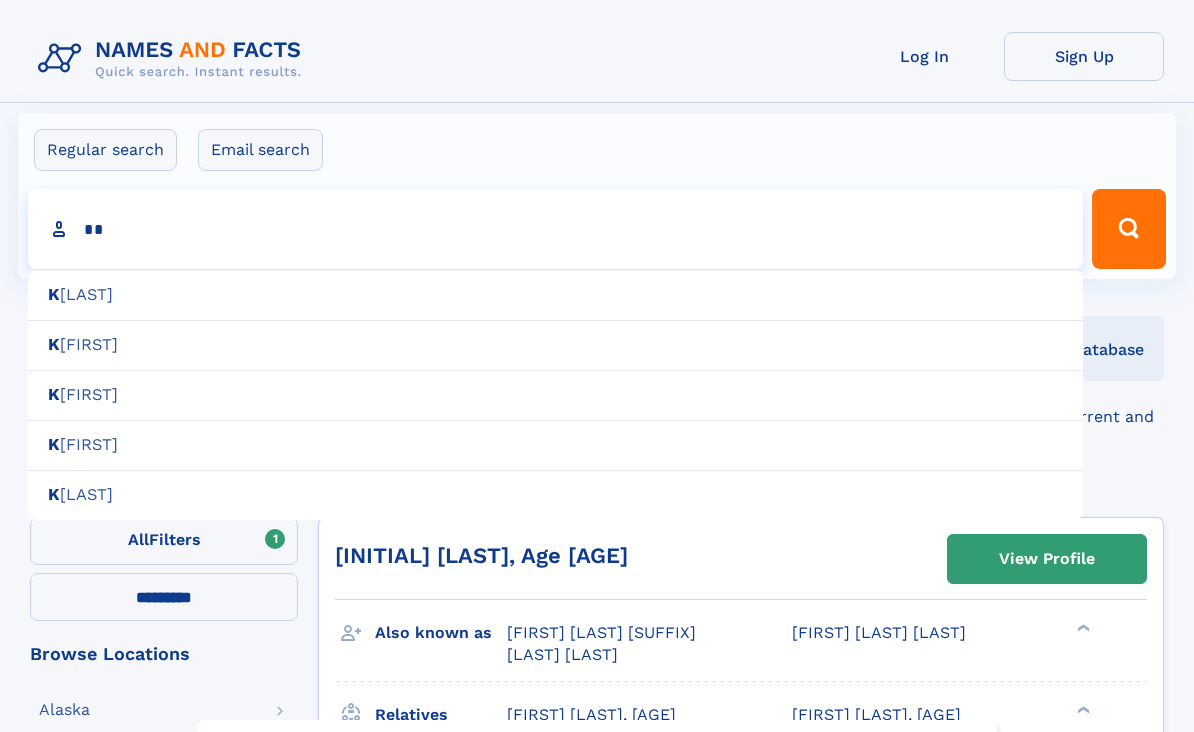 type on "**********" 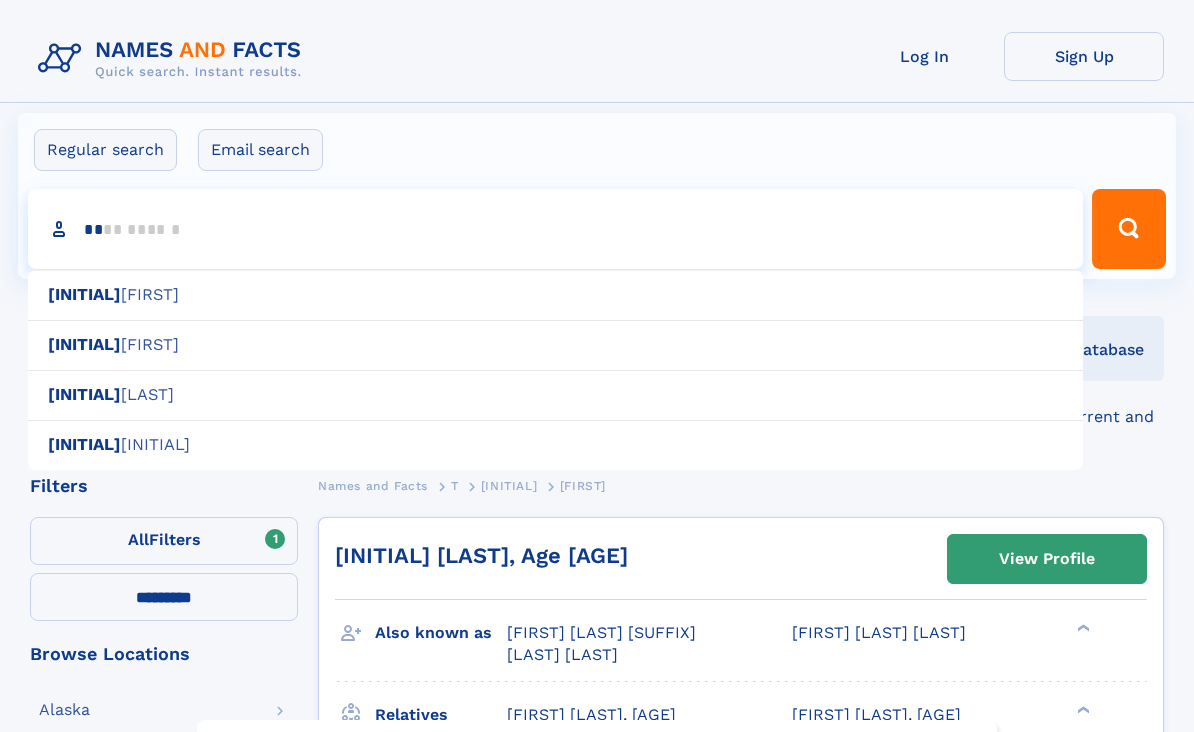 type on "***" 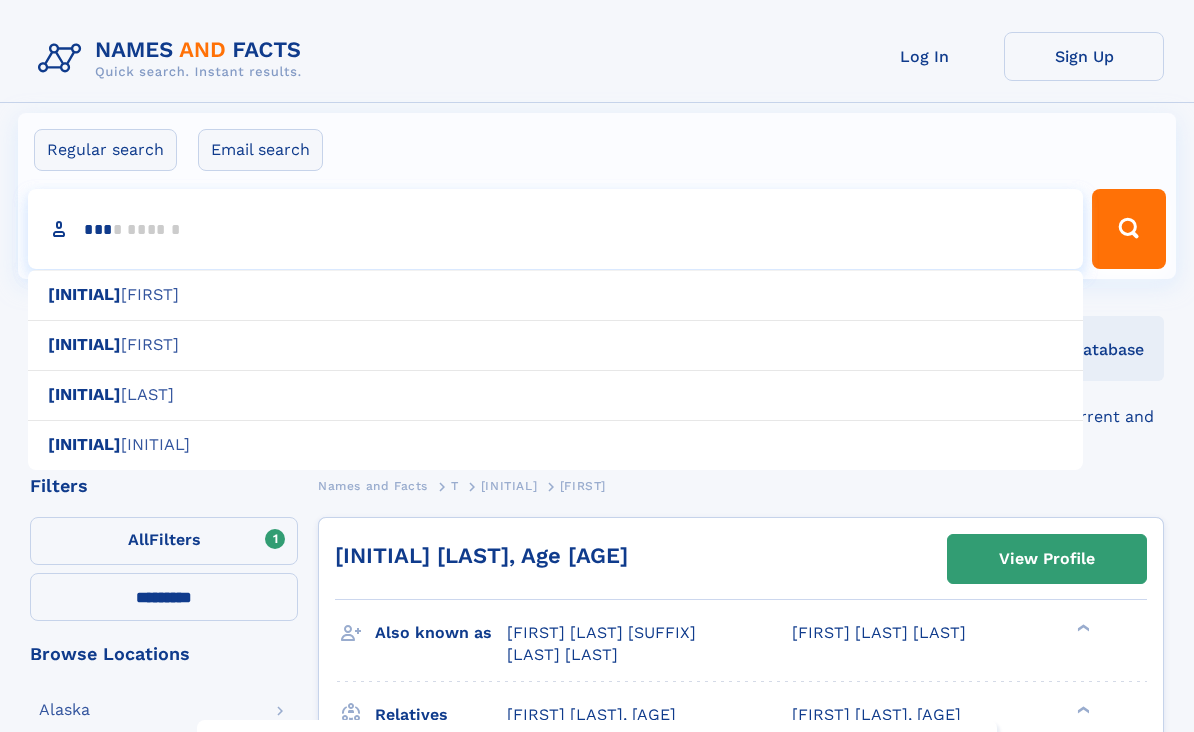 type 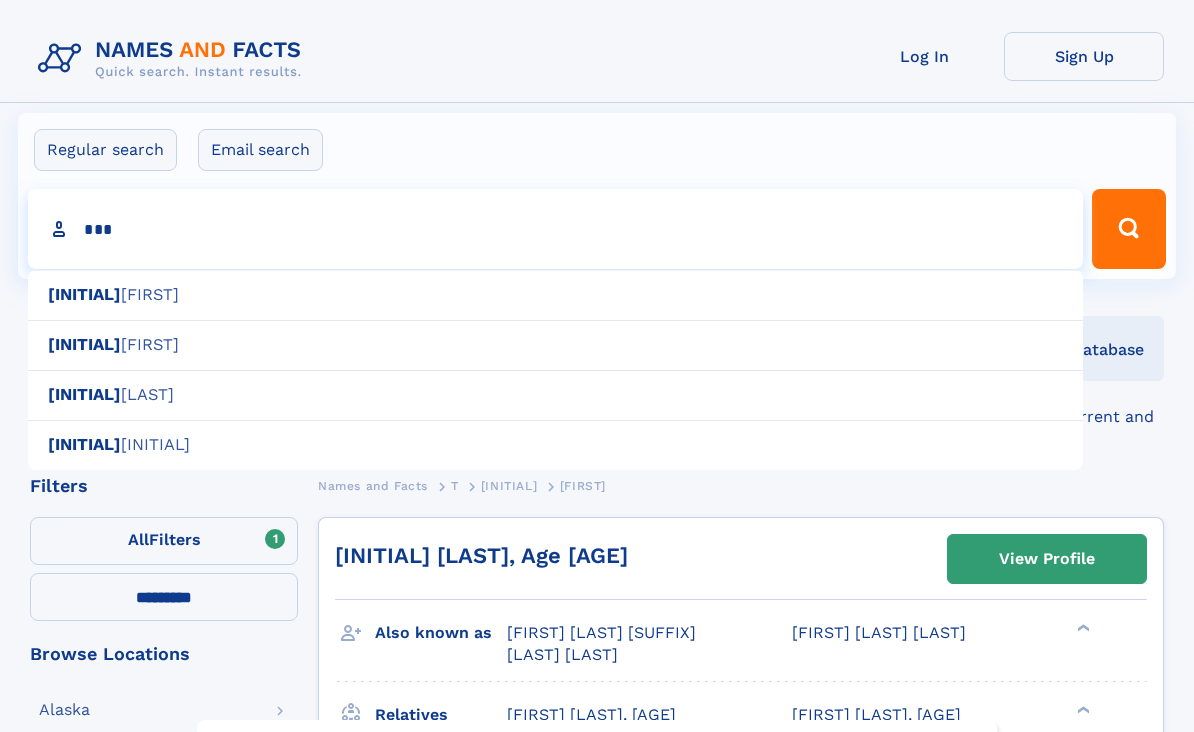 type on "****" 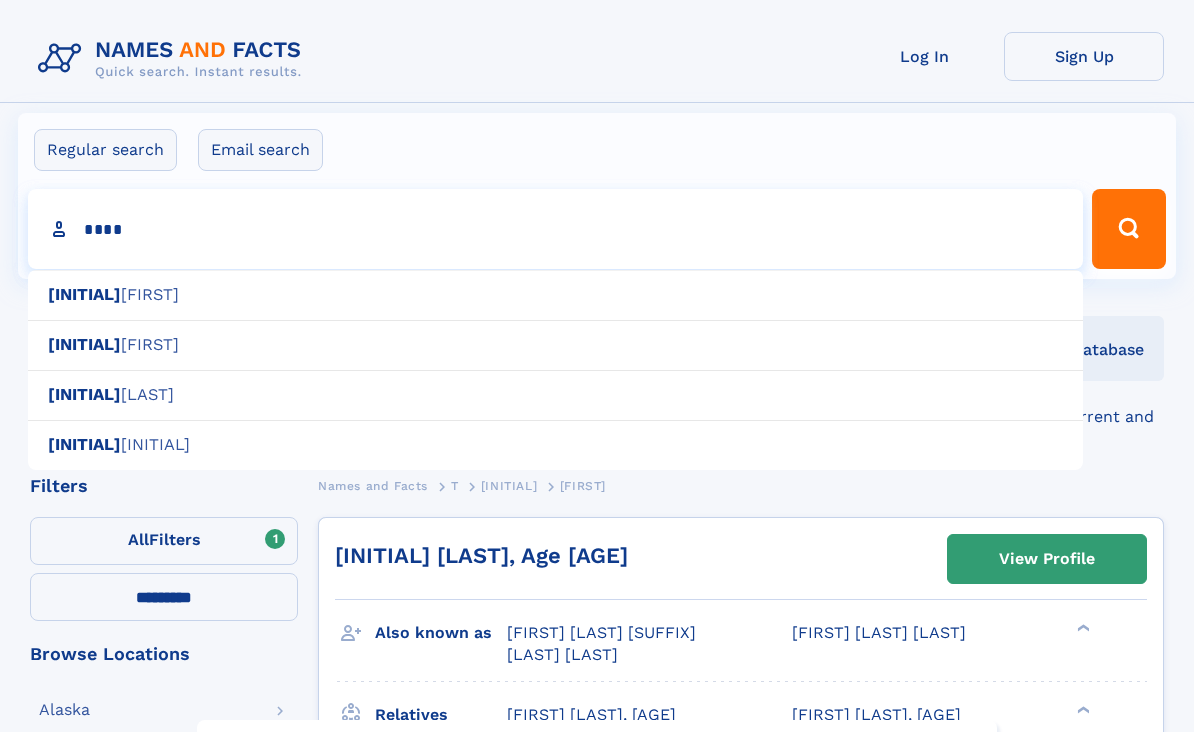 type on "**********" 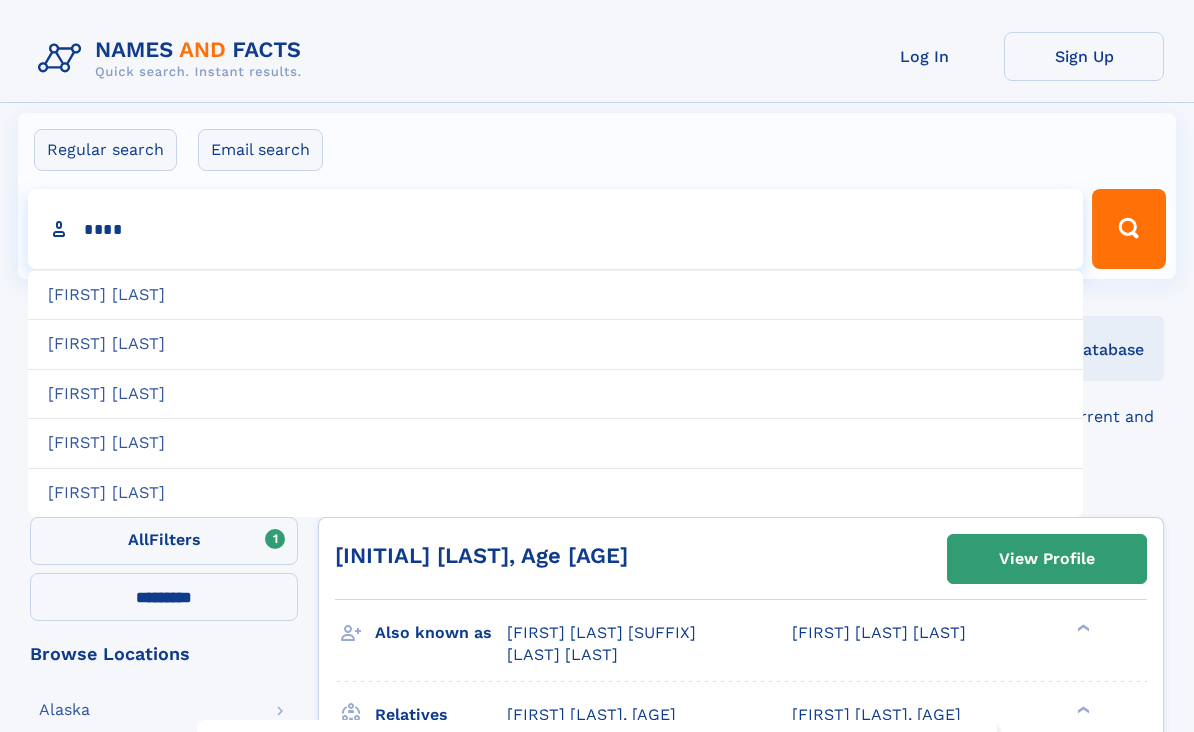 type on "**********" 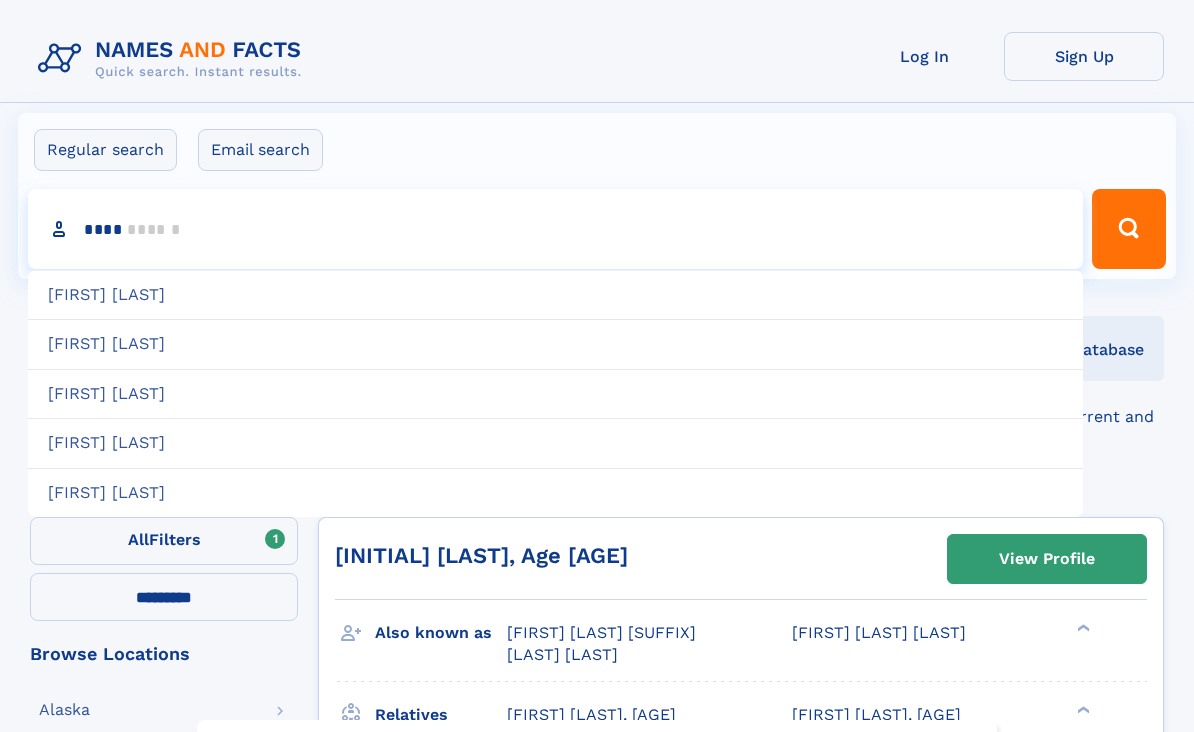 type on "*****" 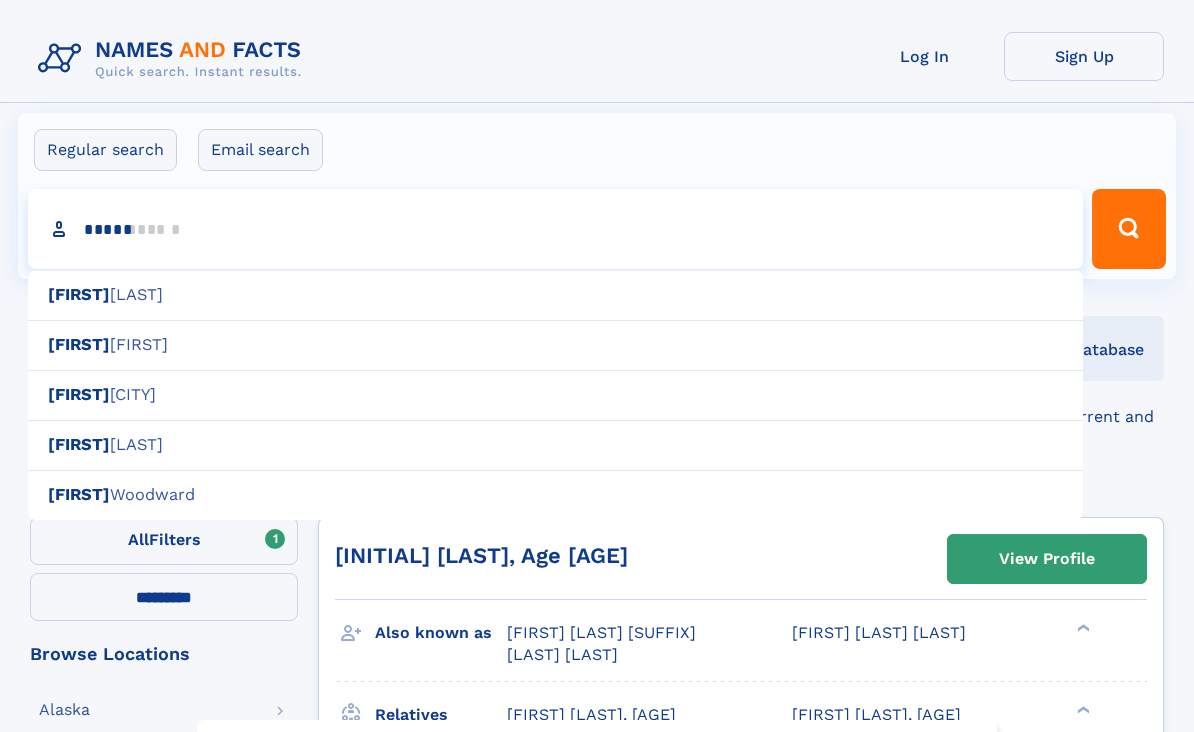 type 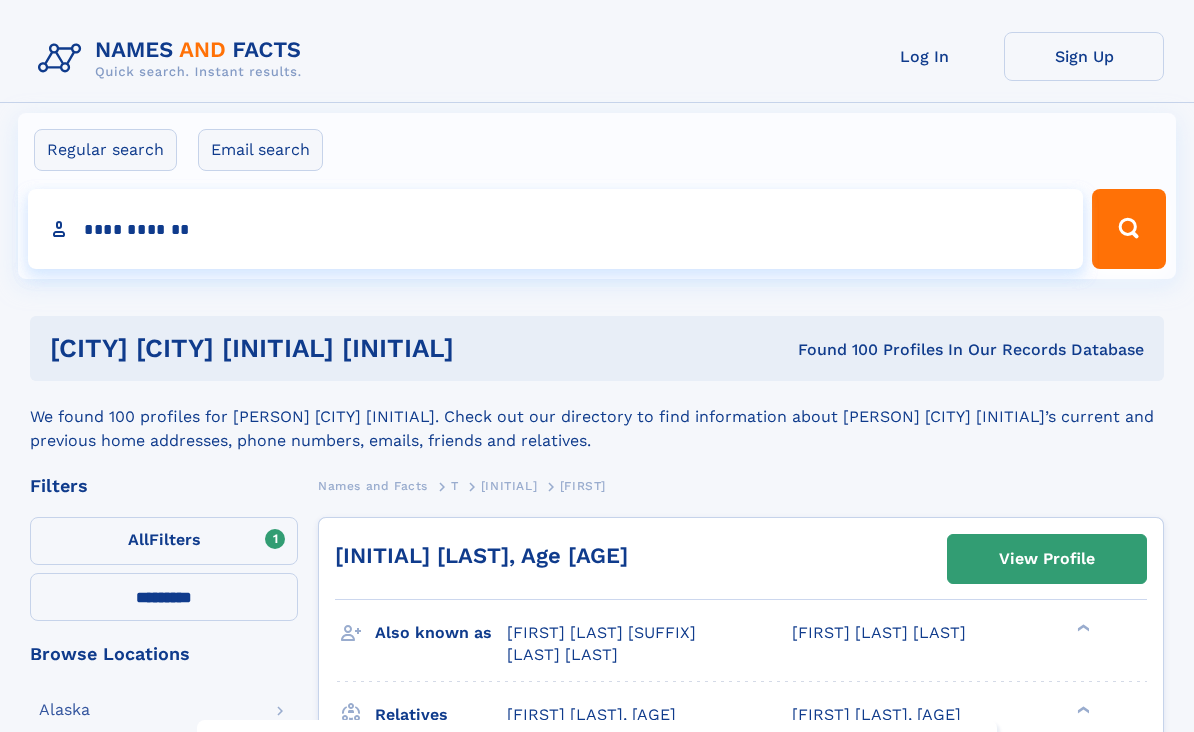 type on "**********" 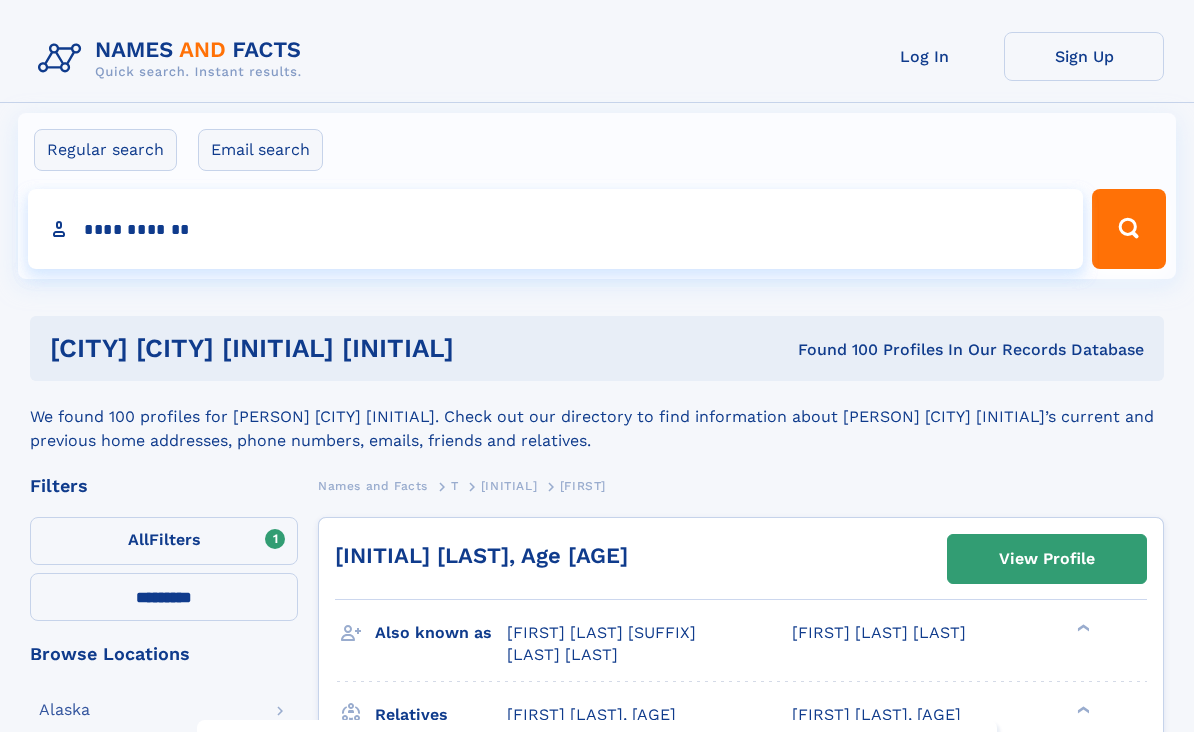 click at bounding box center (1129, 229) 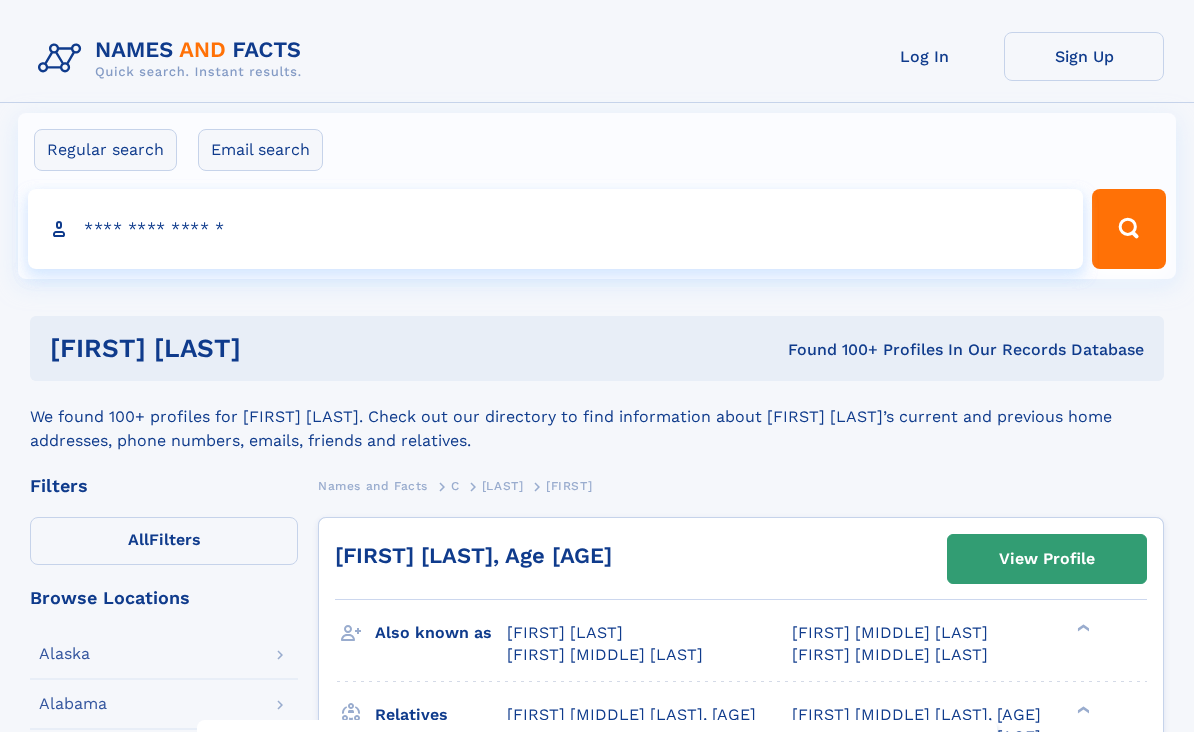 scroll, scrollTop: 0, scrollLeft: 0, axis: both 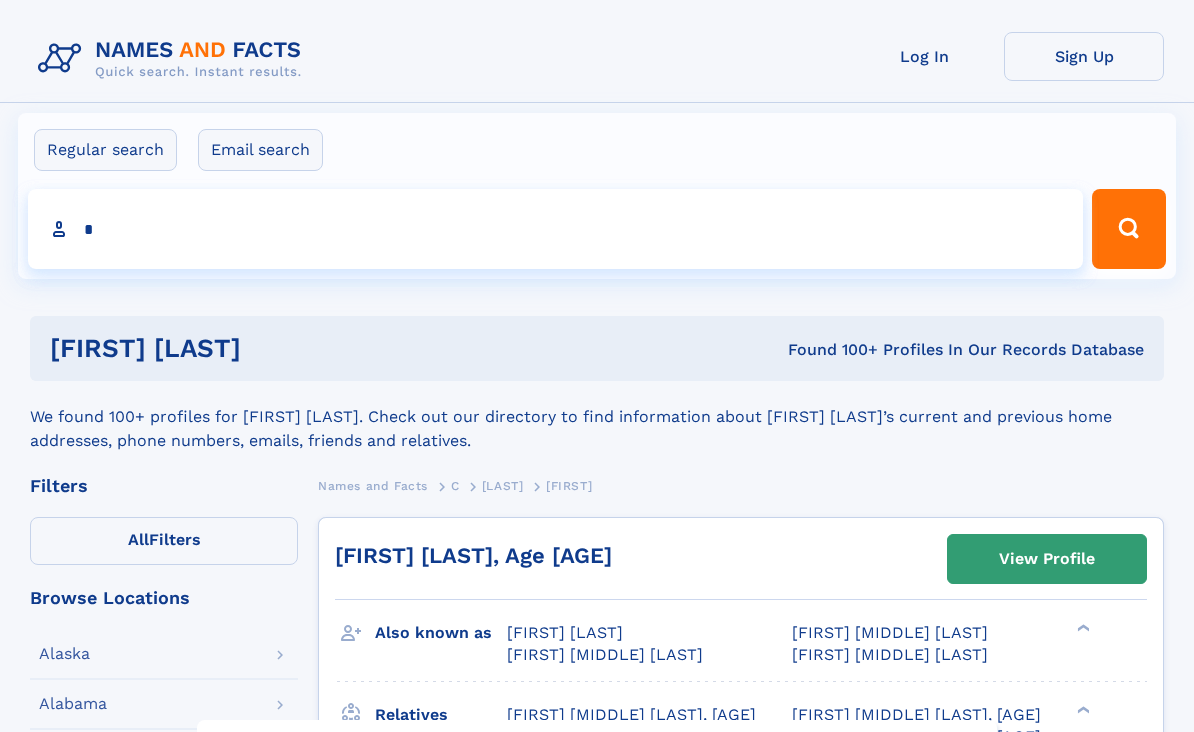 type on "*******" 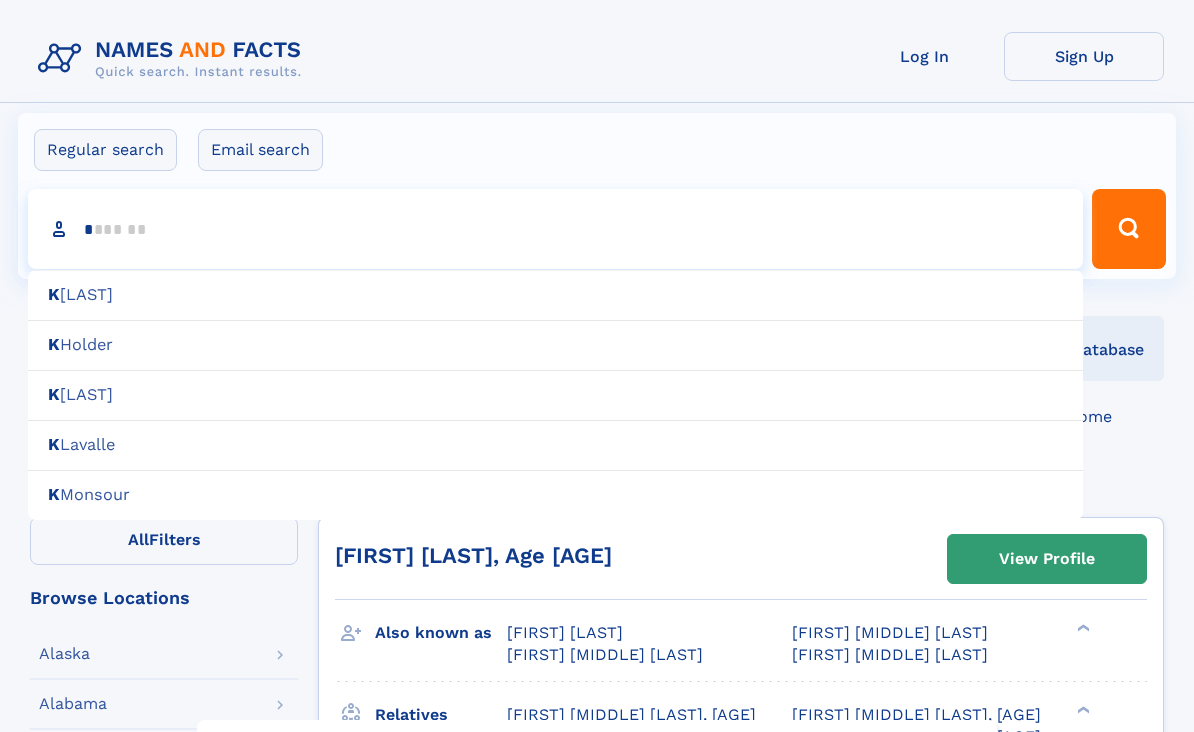 type on "**" 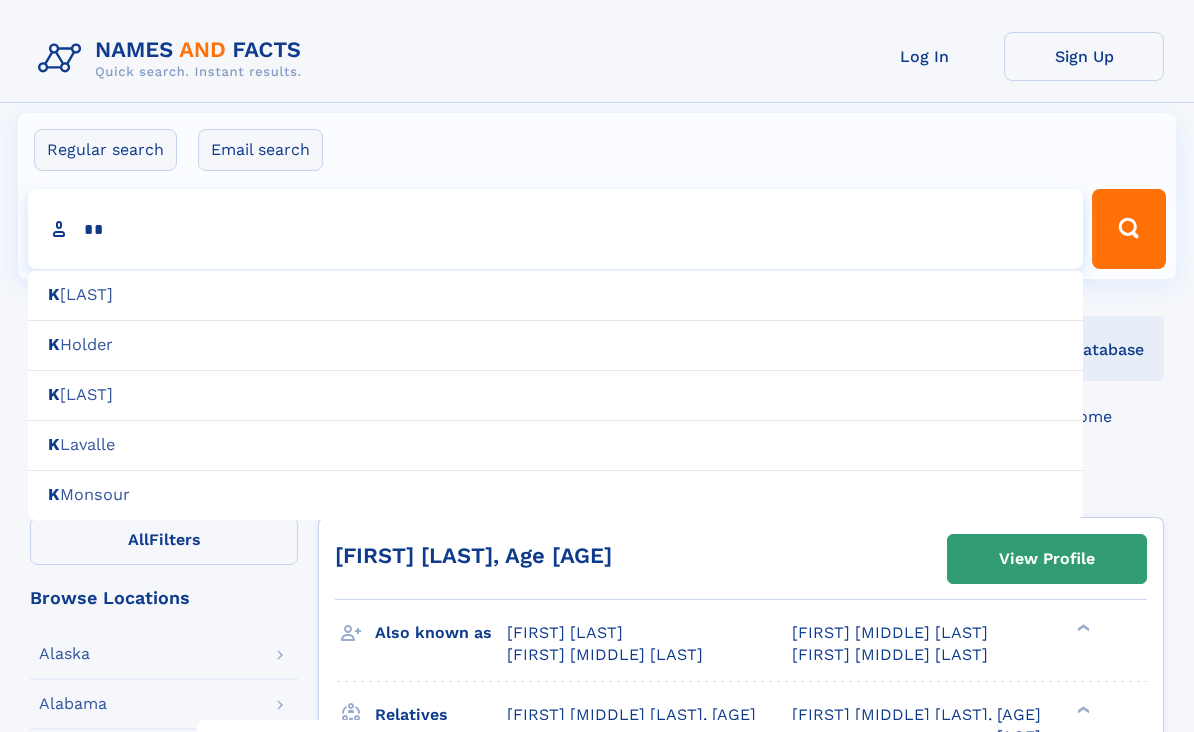 type on "**********" 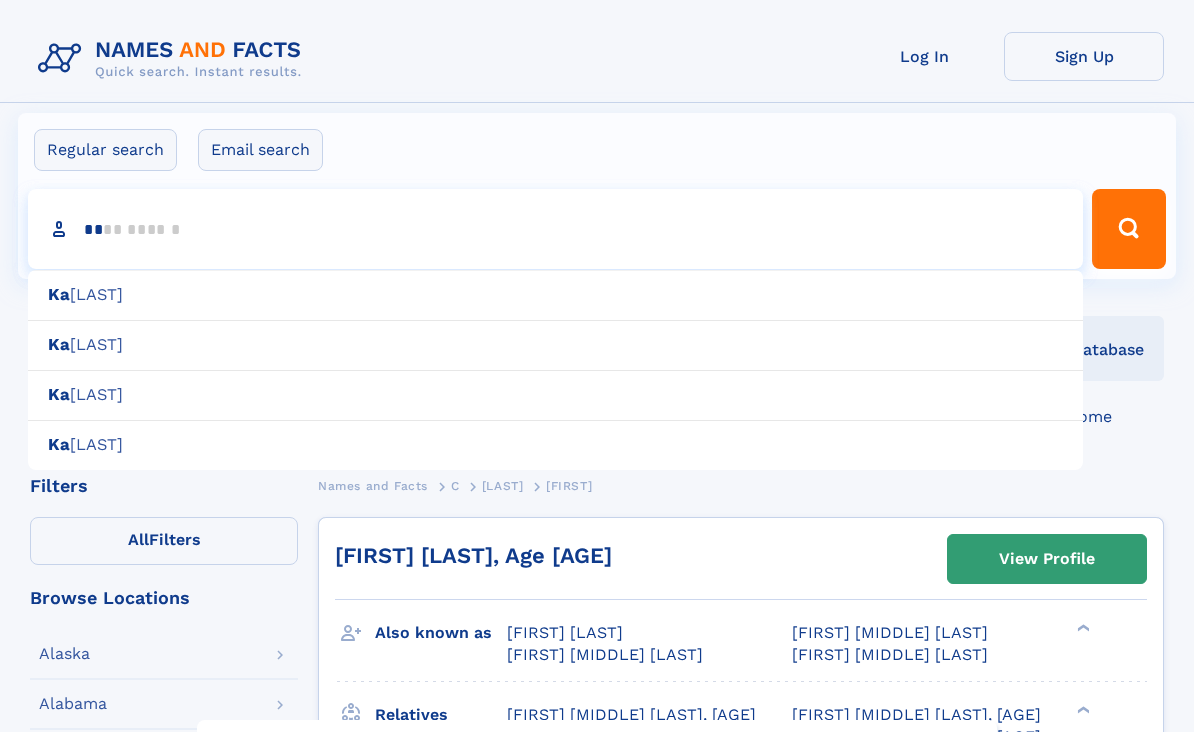 type on "***" 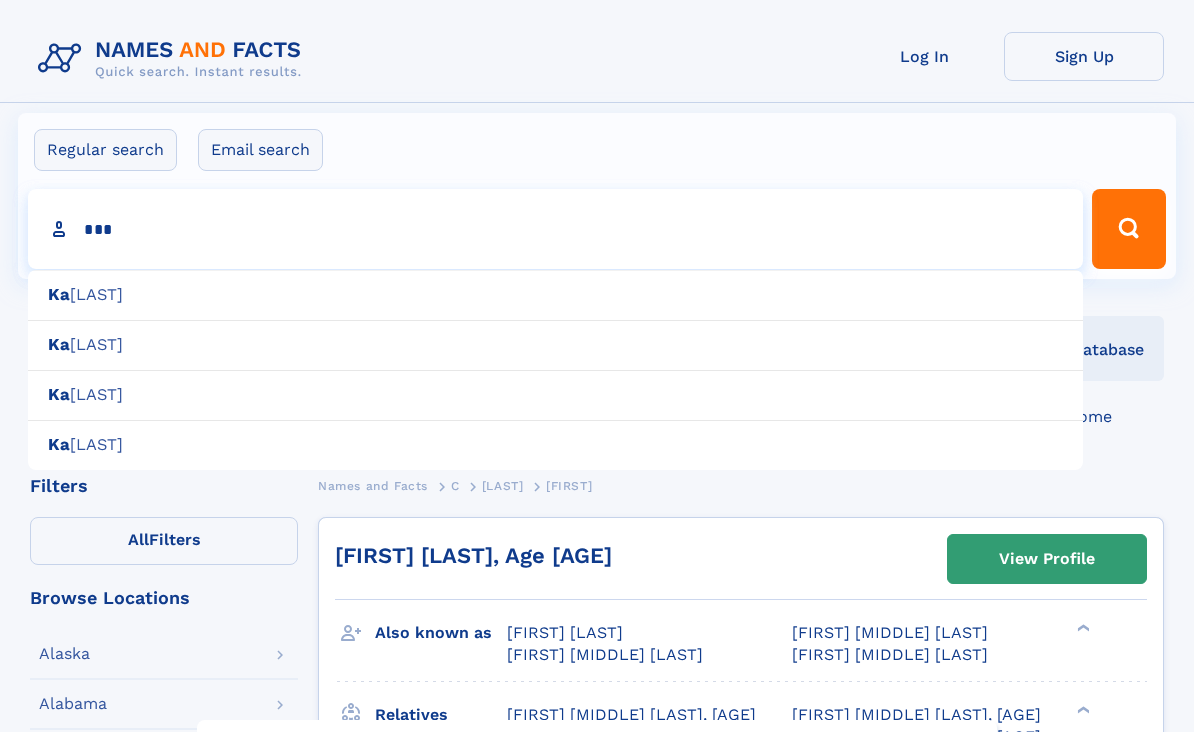 type on "**********" 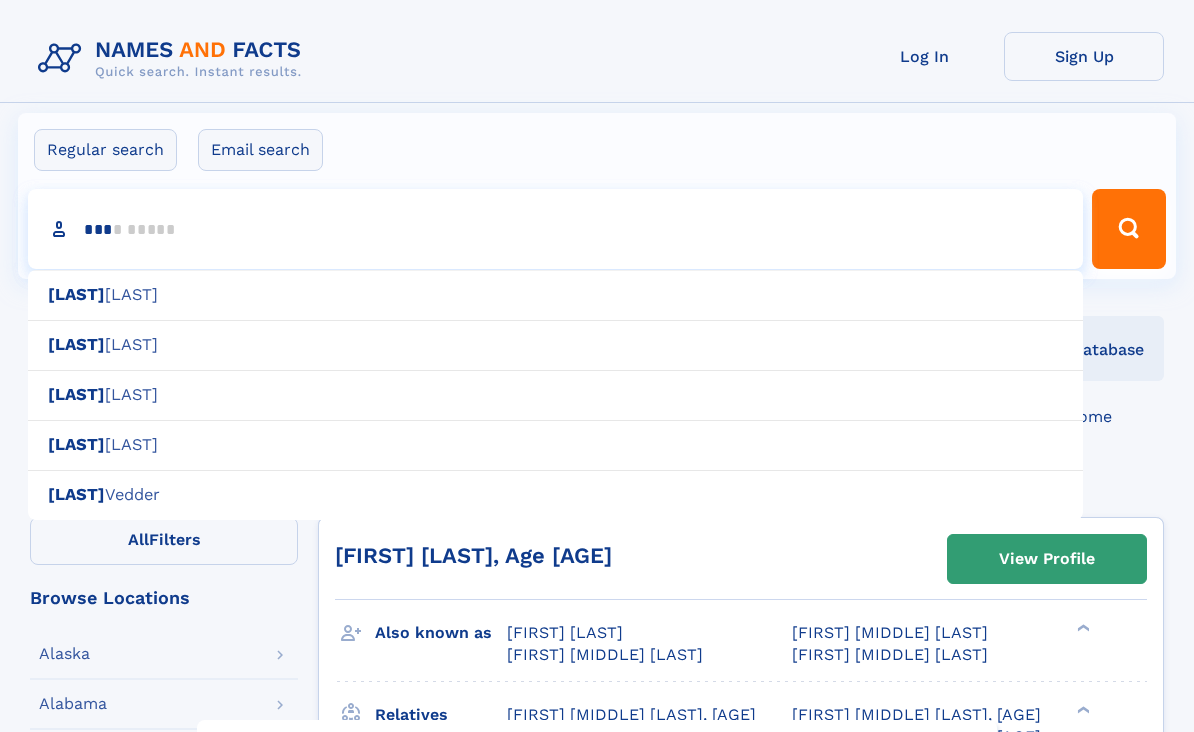 type on "****" 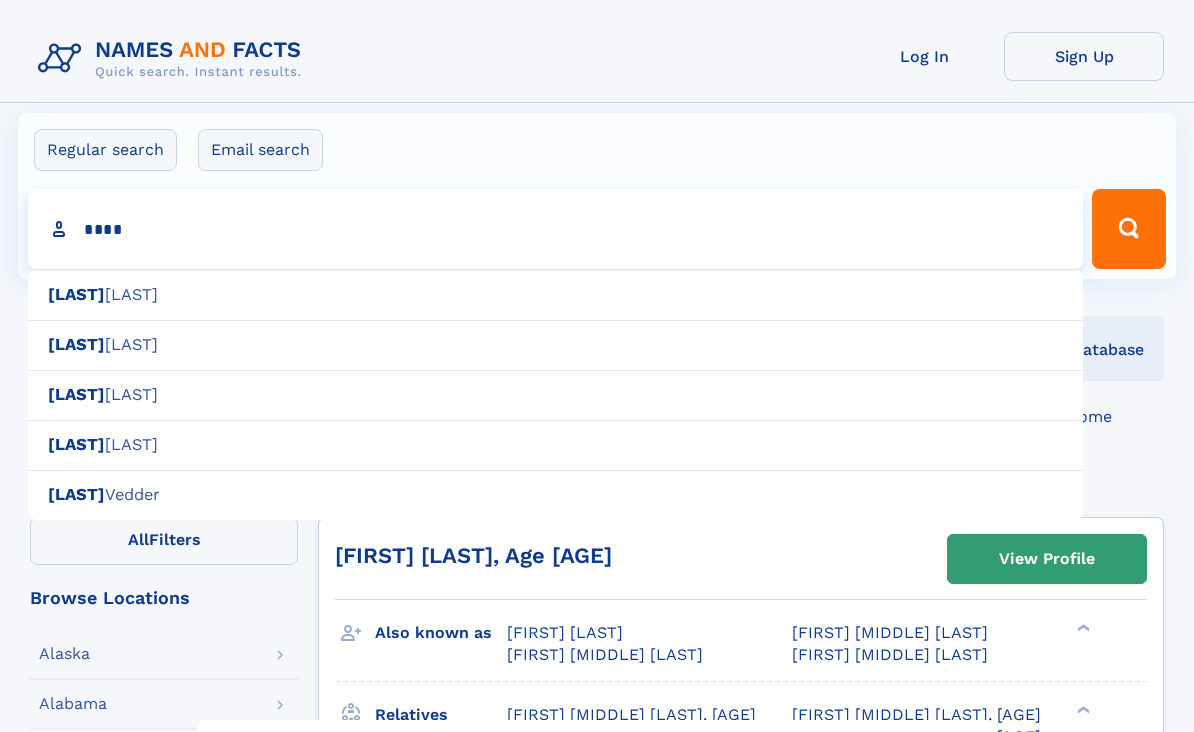 type on "**********" 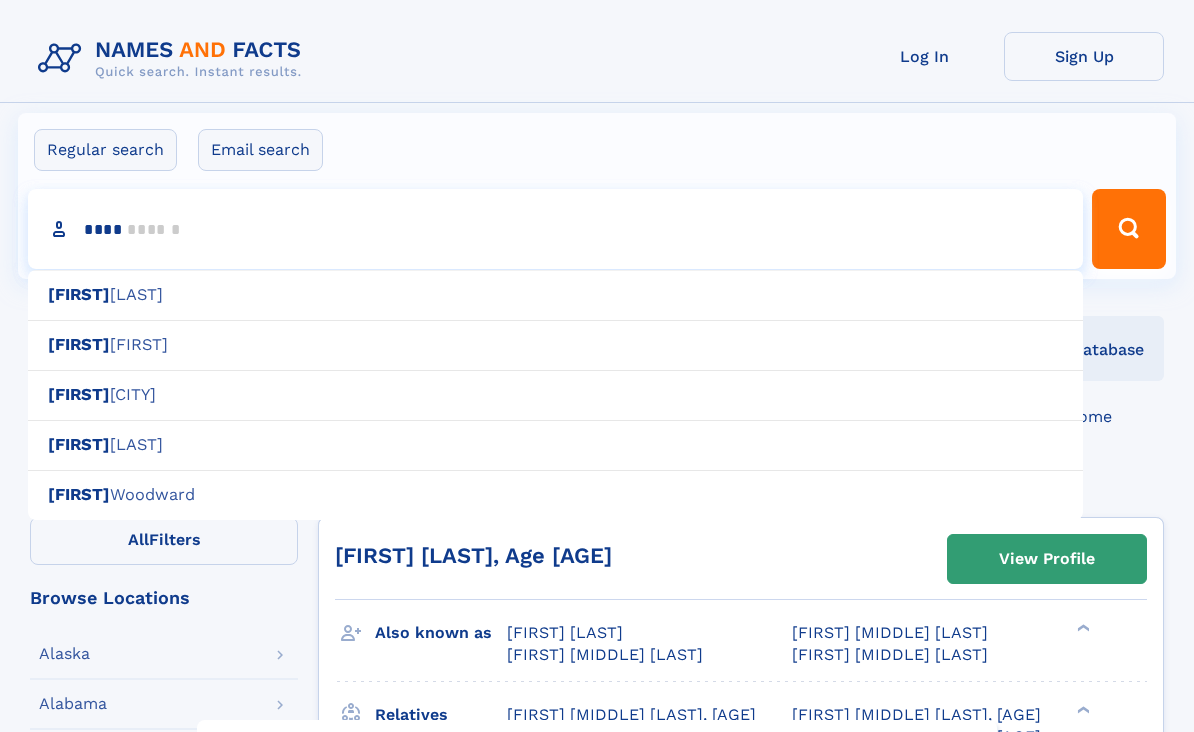 type on "*****" 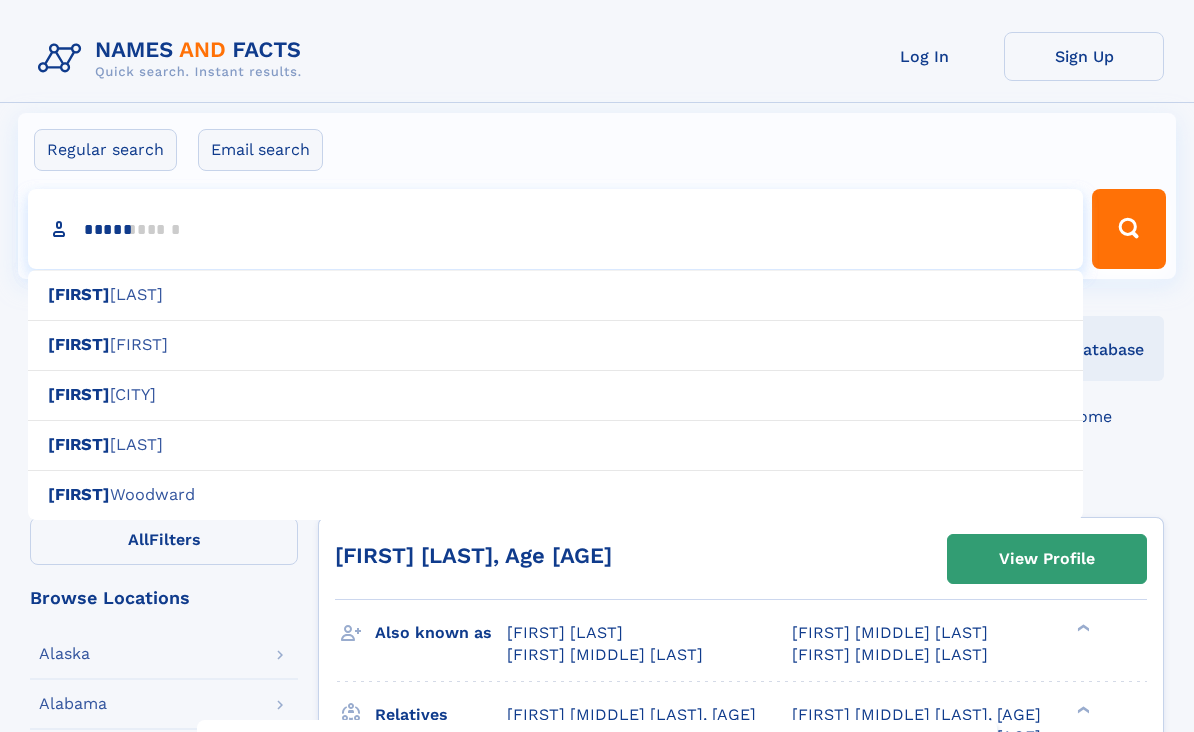type 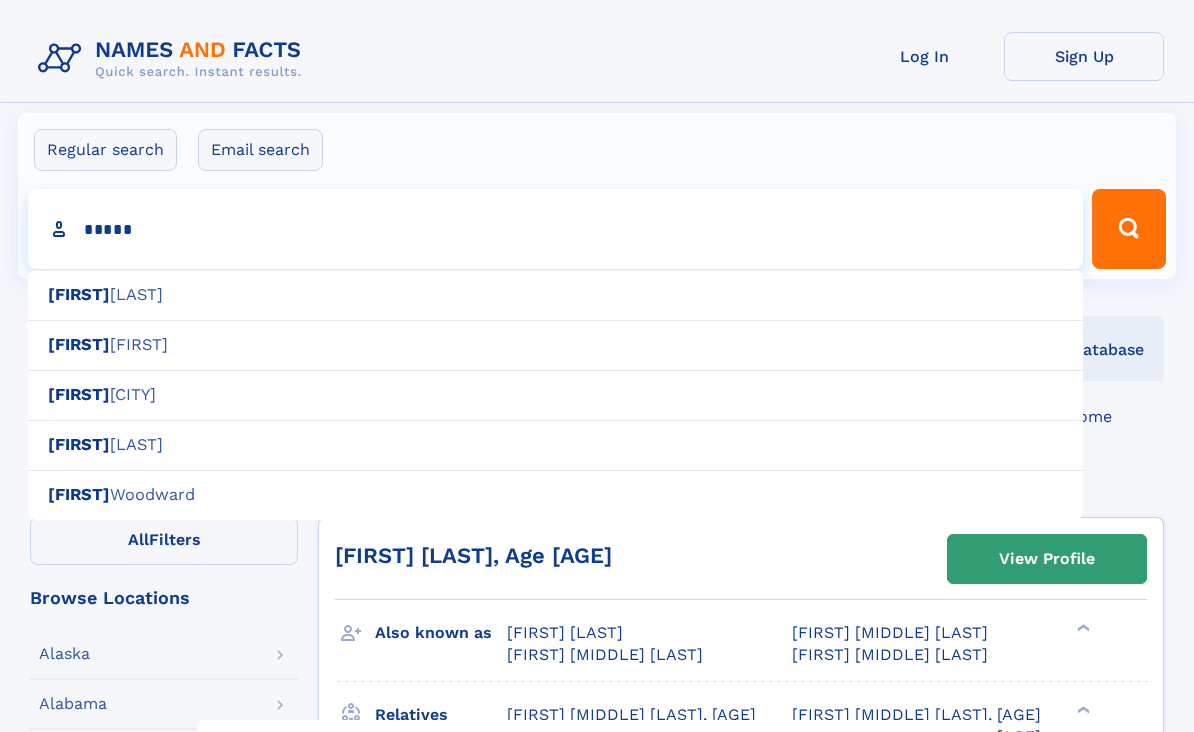 type on "*****" 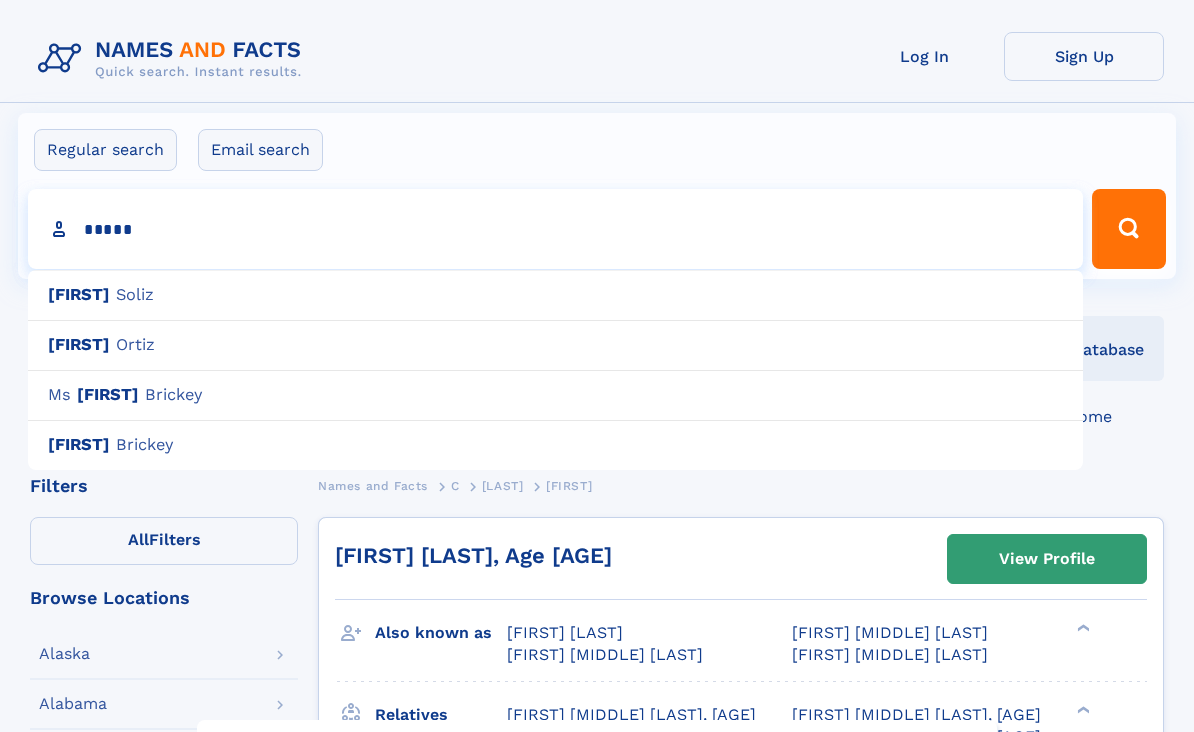 type on "**********" 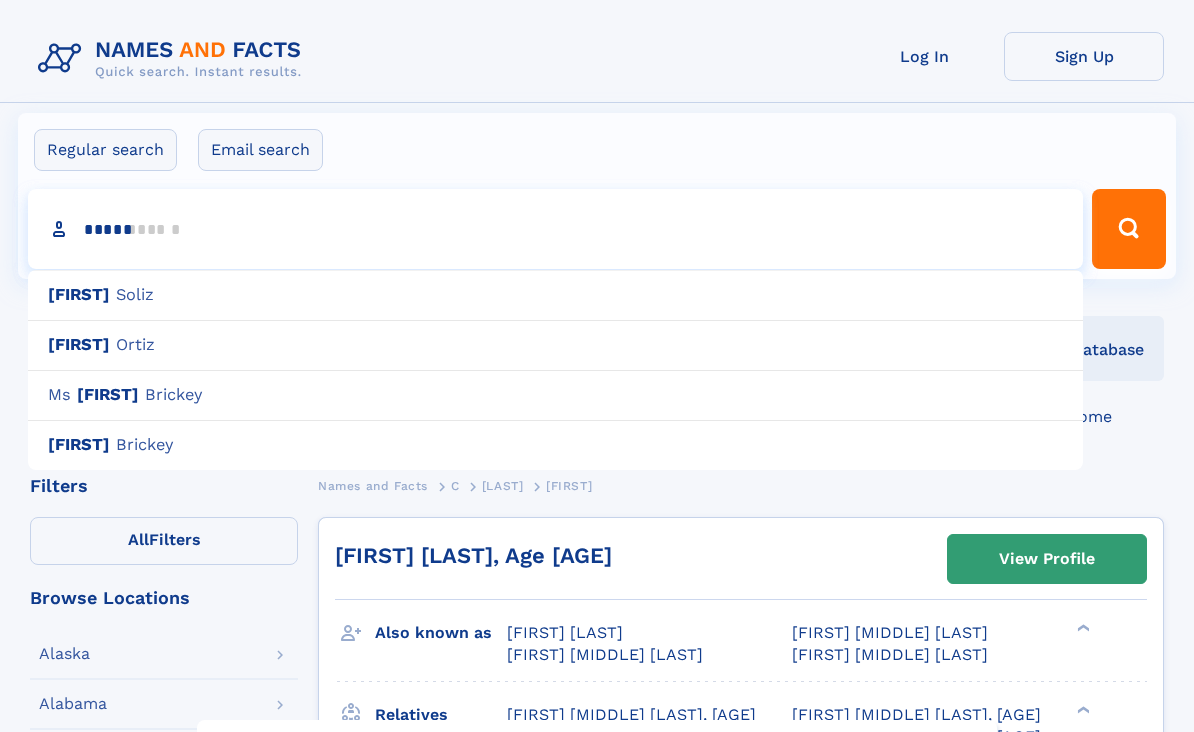 type on "*******" 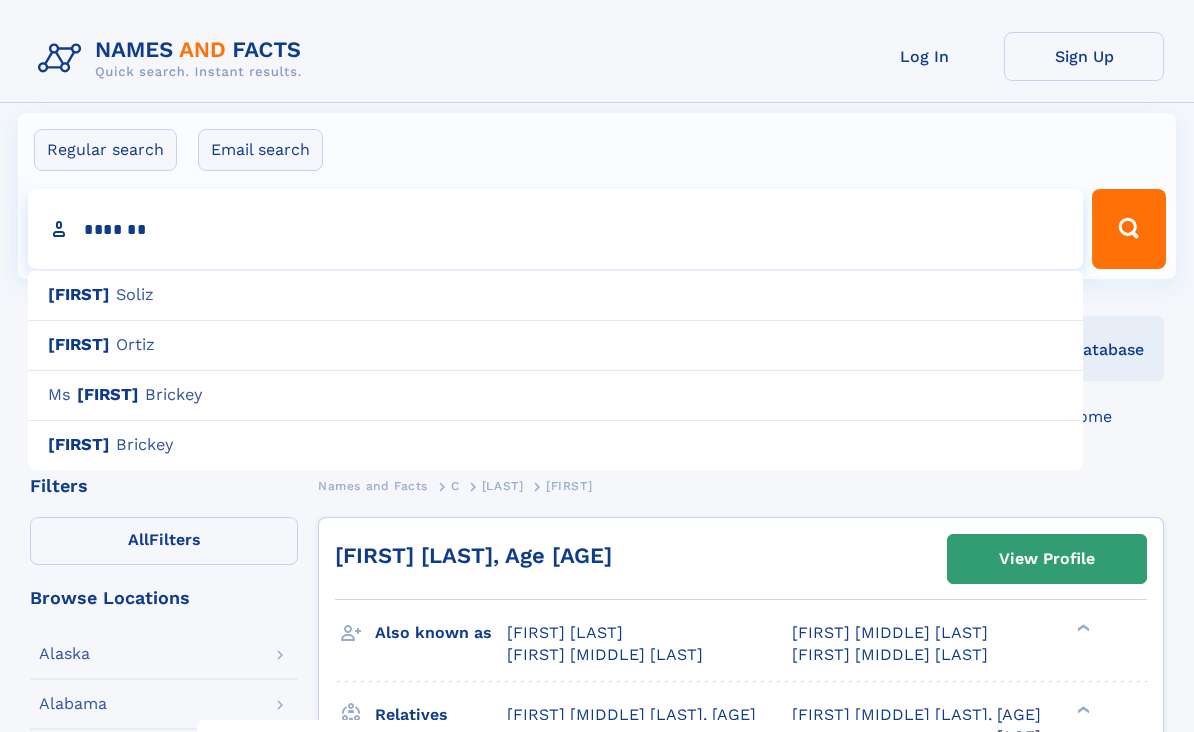 type on "**********" 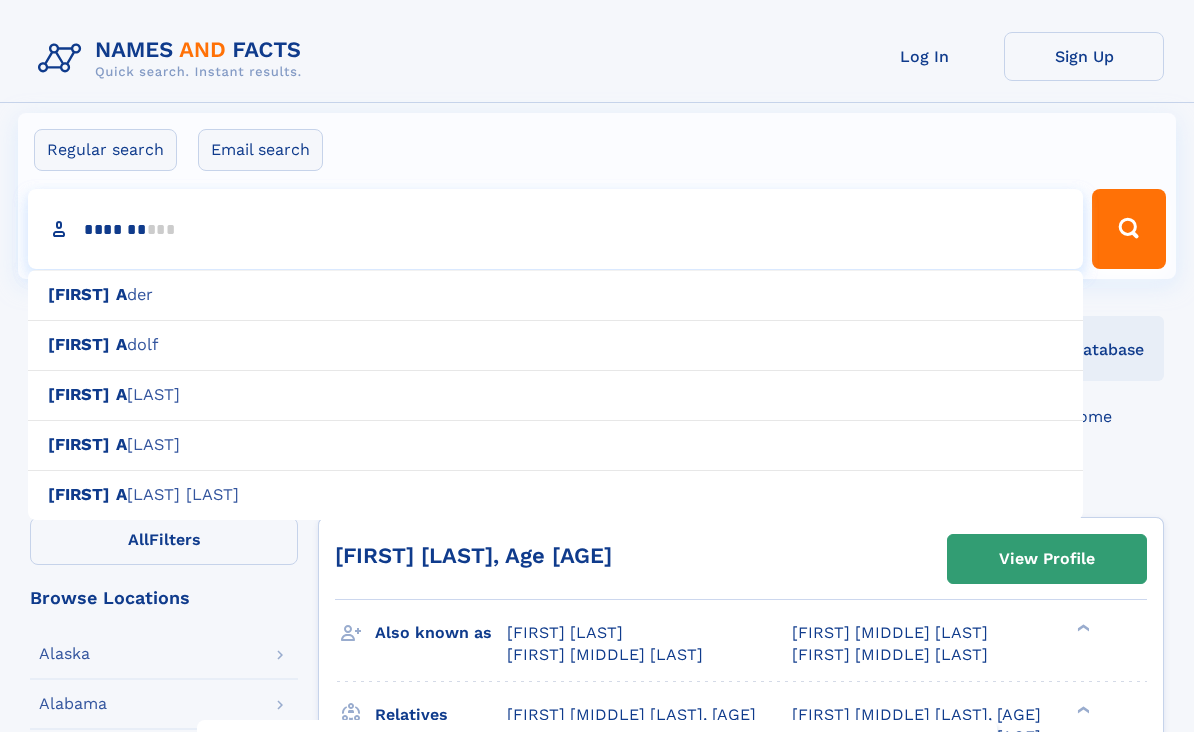 type on "*******" 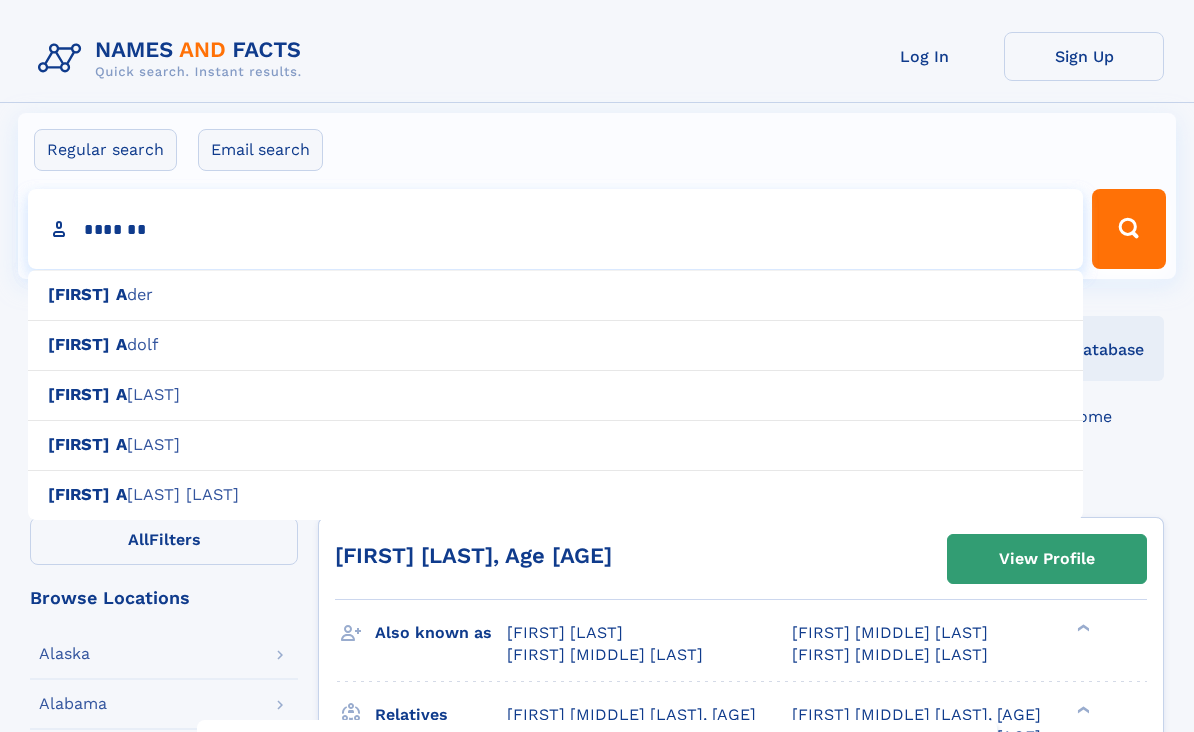 type on "**********" 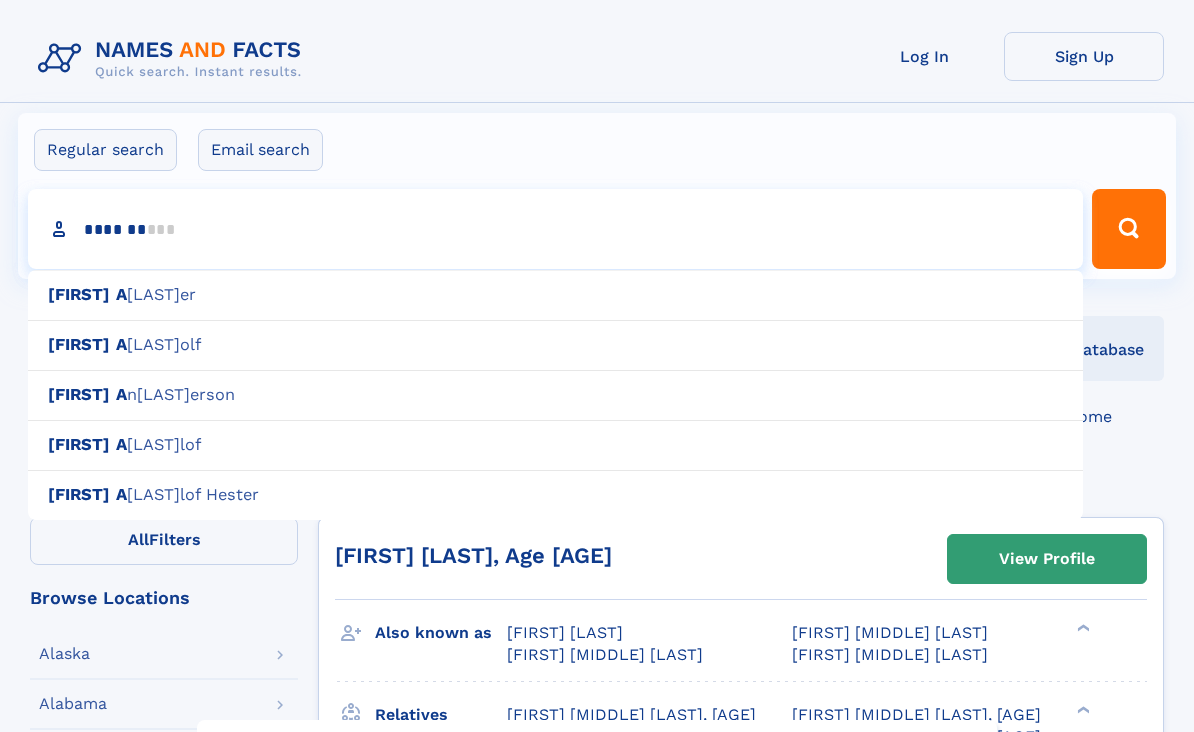 type on "*********" 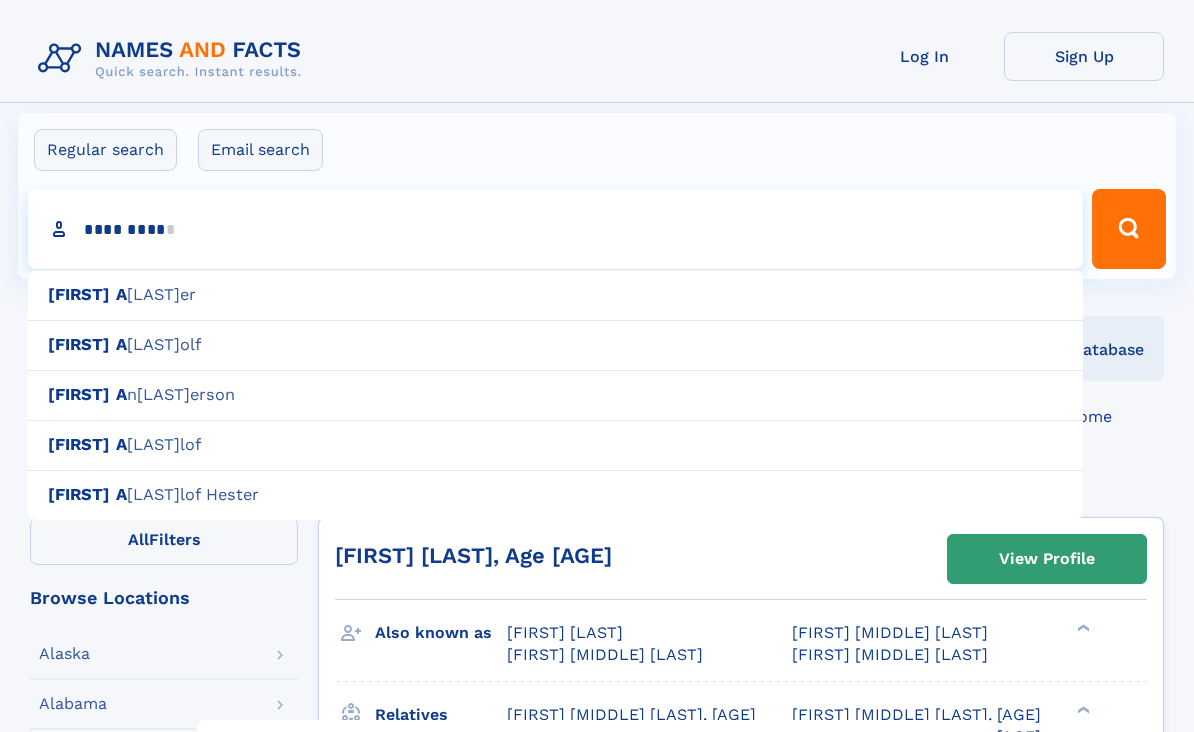 type 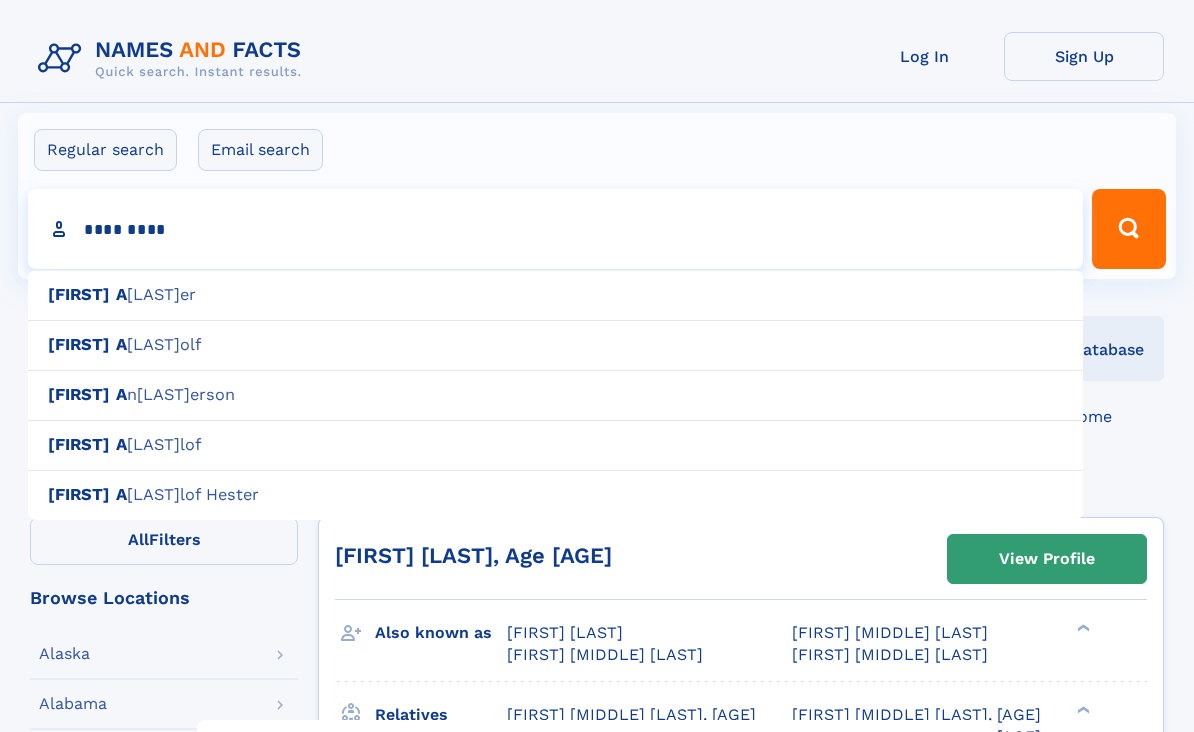type on "**********" 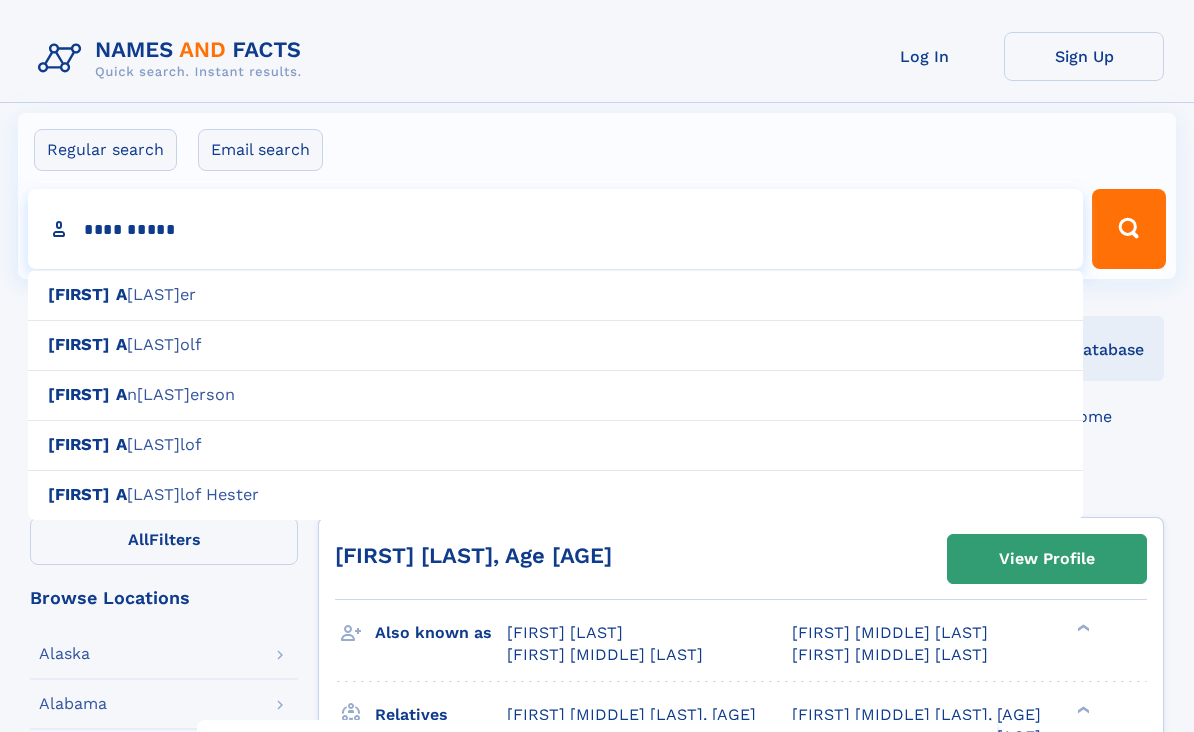 type on "**********" 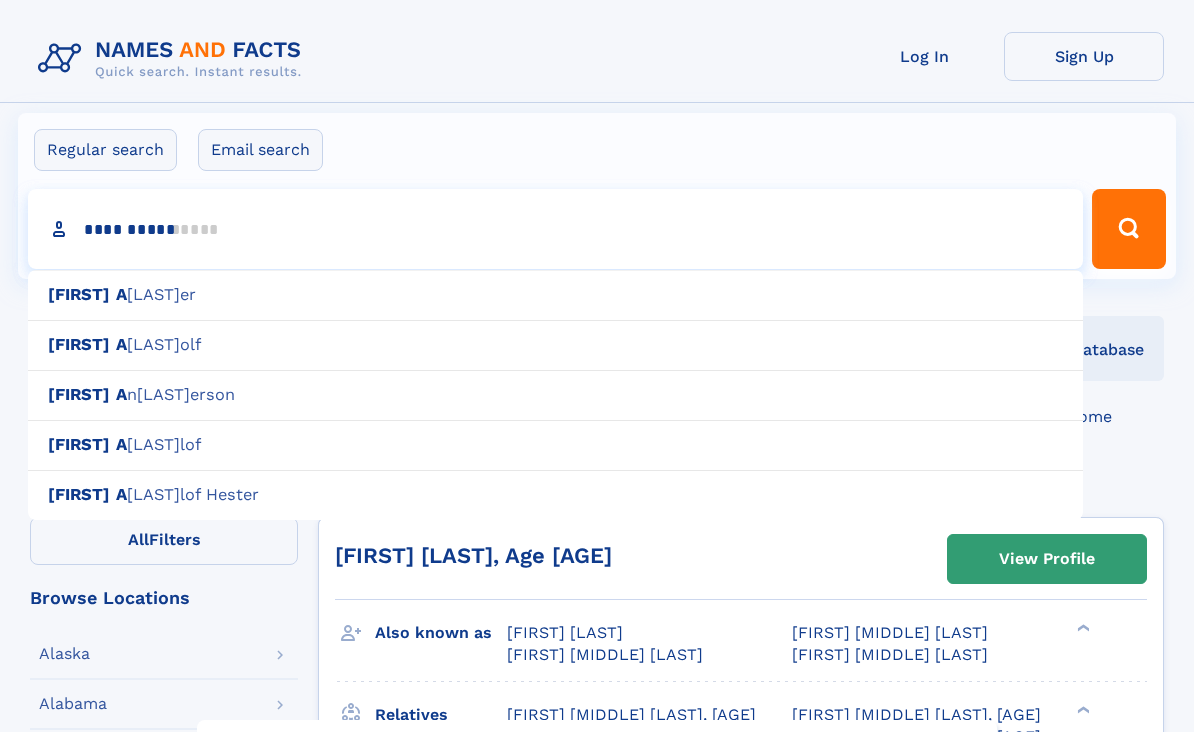 type on "**********" 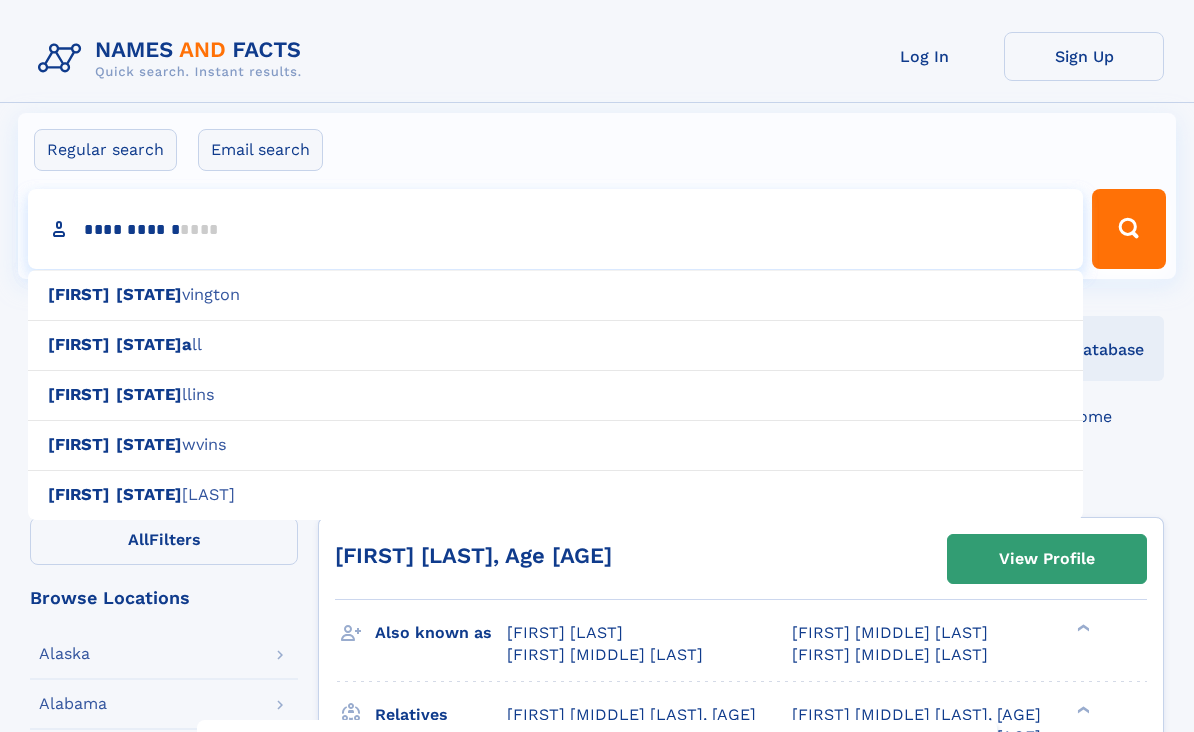 type 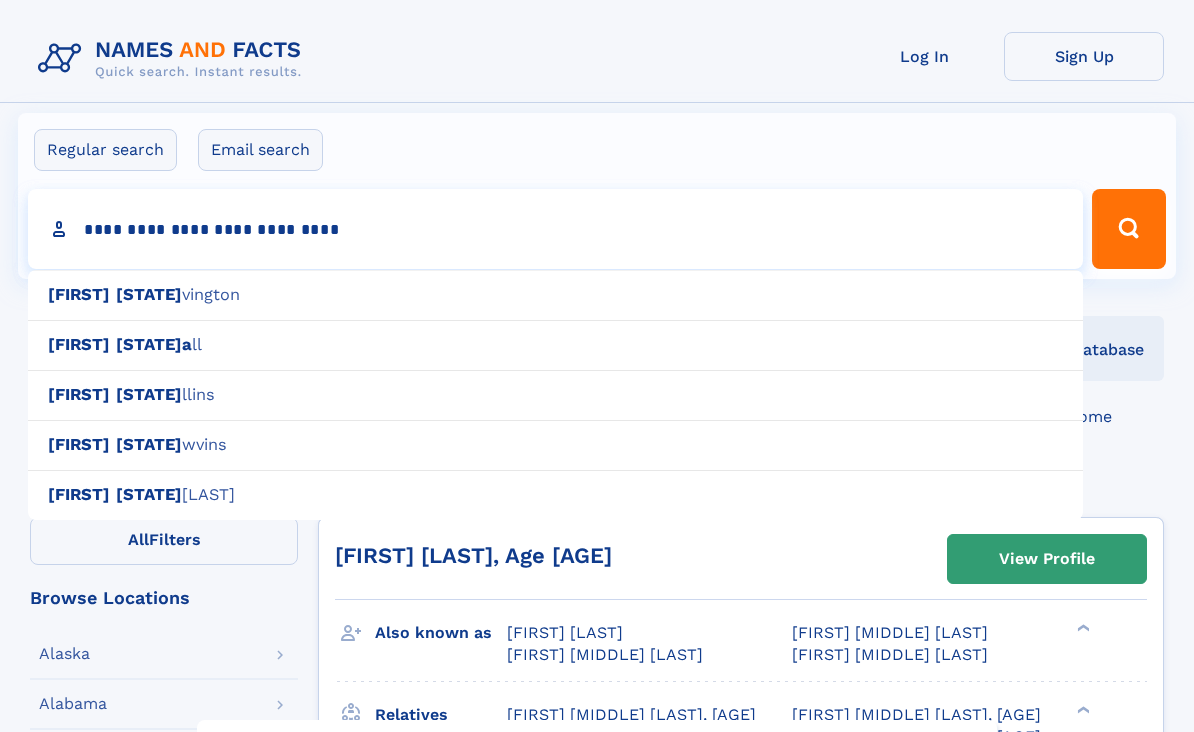 type on "**********" 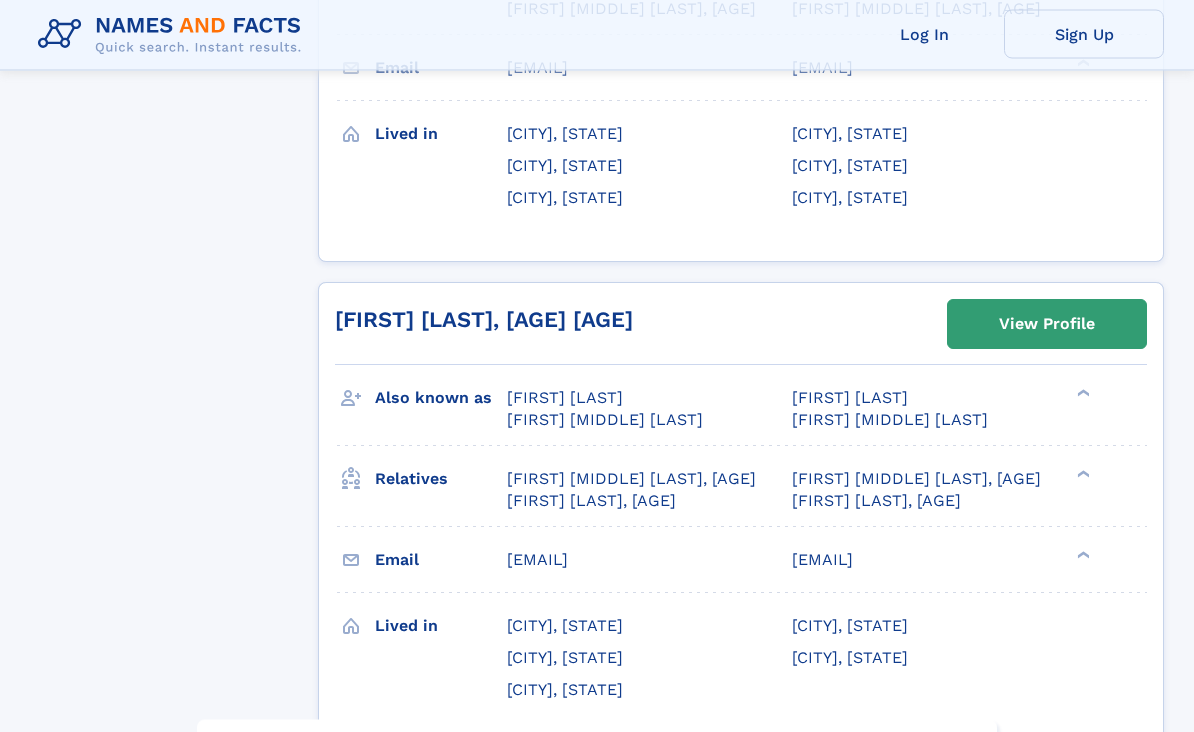 scroll, scrollTop: 1667, scrollLeft: 0, axis: vertical 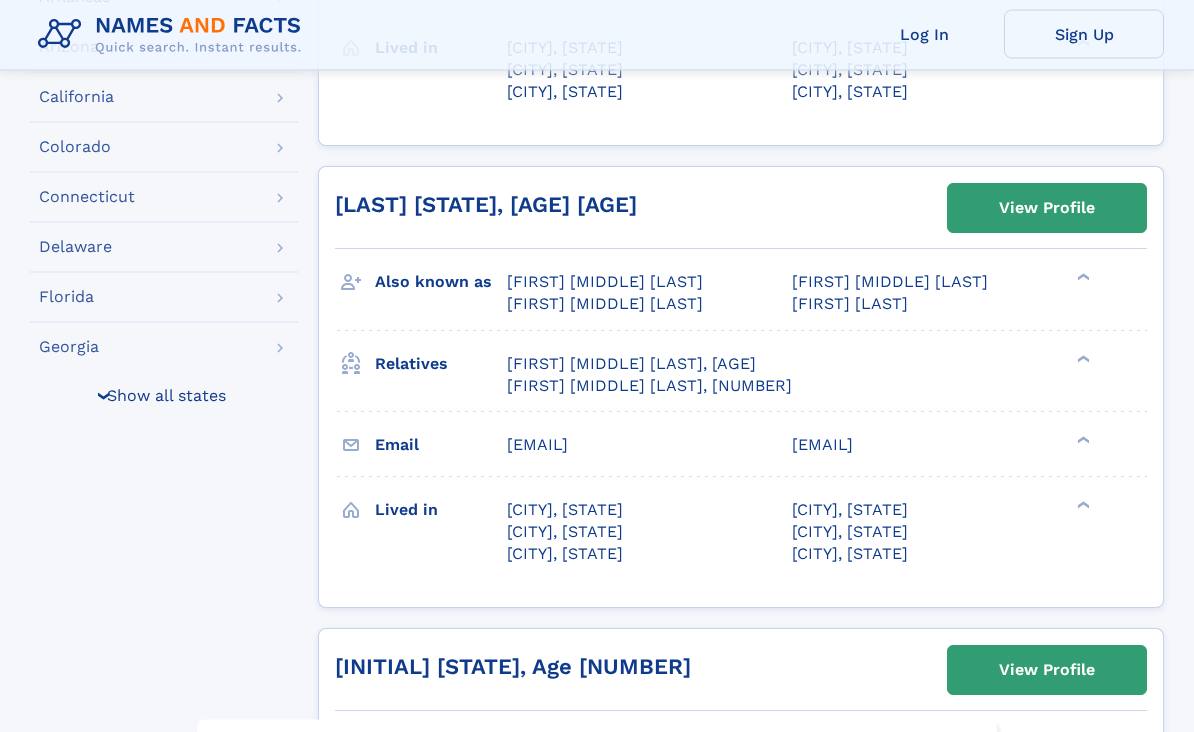 click on "❯   Show all states" at bounding box center (164, 396) 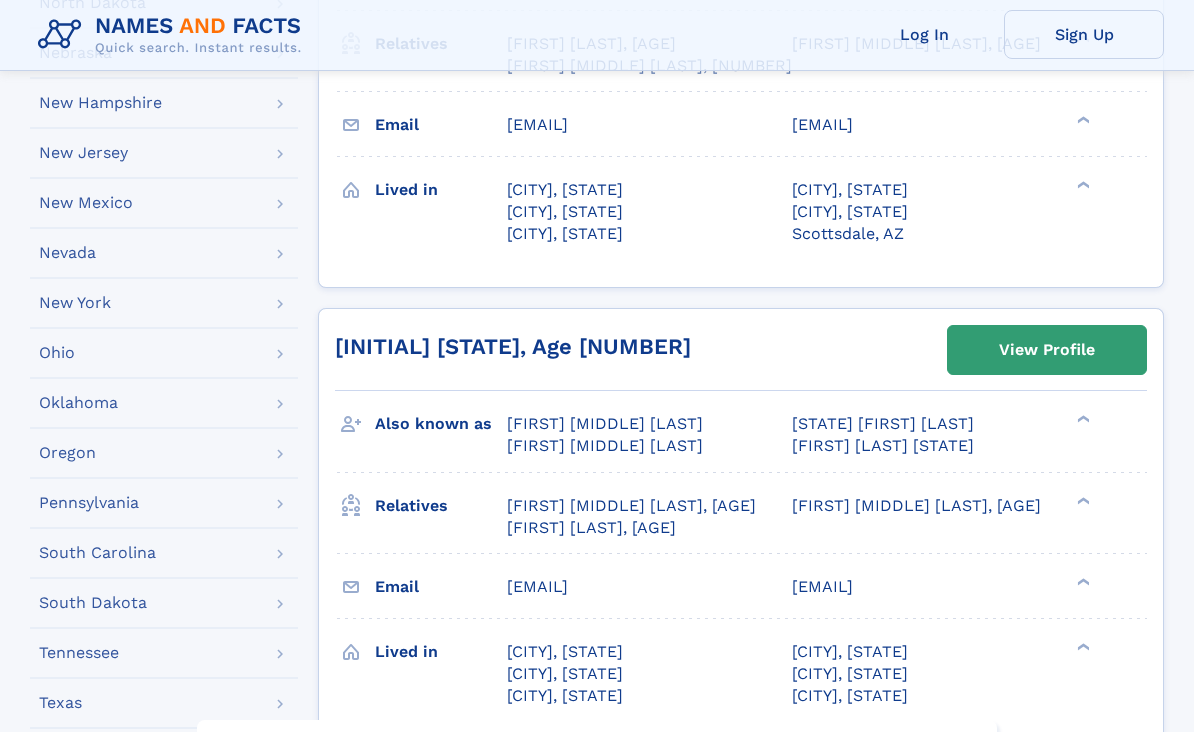 scroll, scrollTop: 2077, scrollLeft: 0, axis: vertical 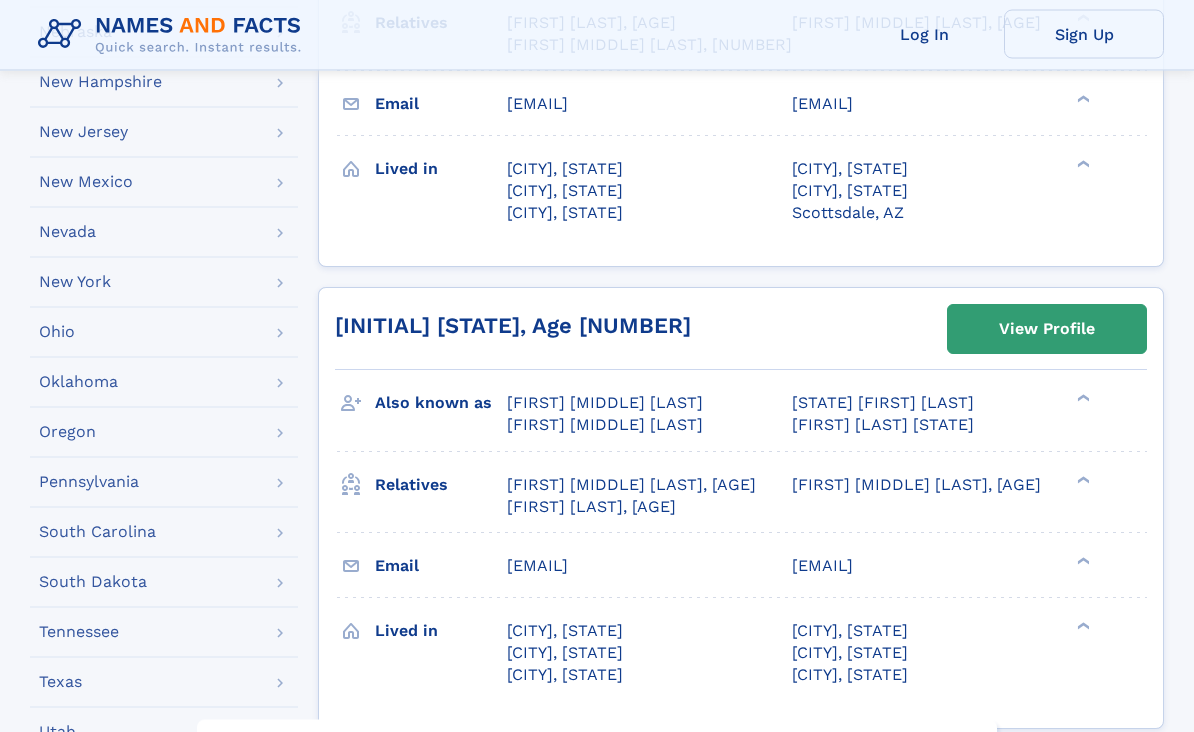 click on "Tennessee" at bounding box center [79, 633] 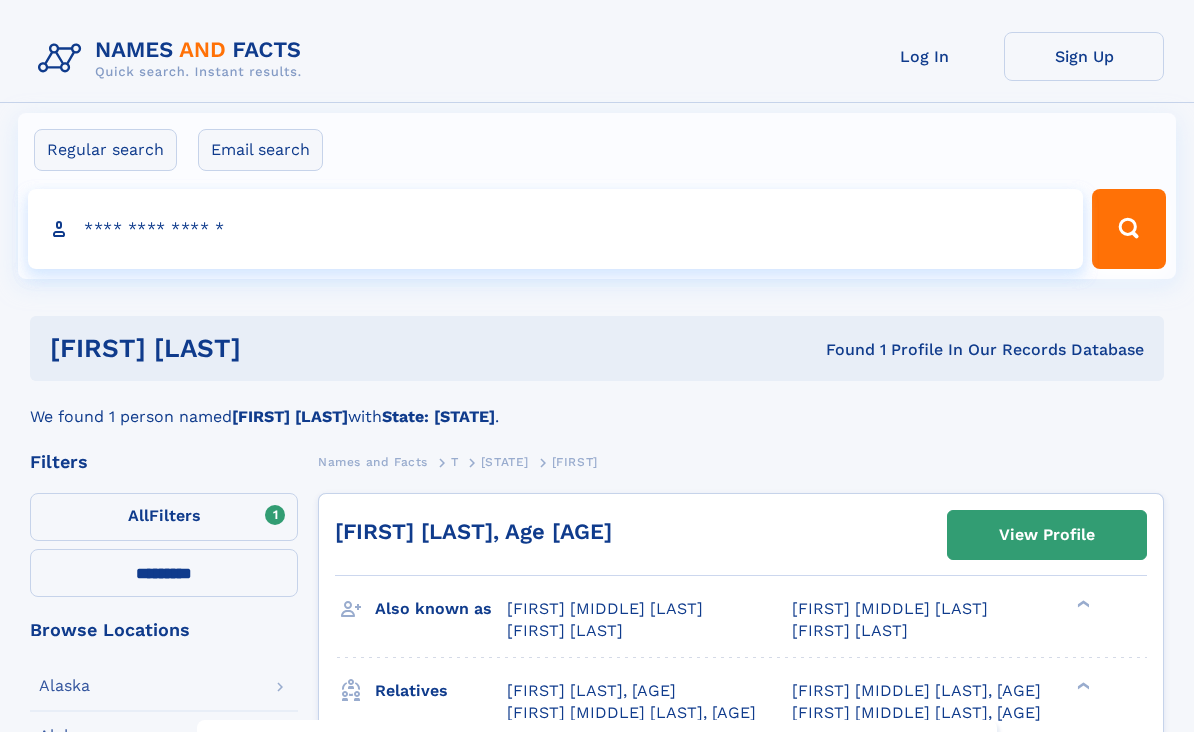 select on "**" 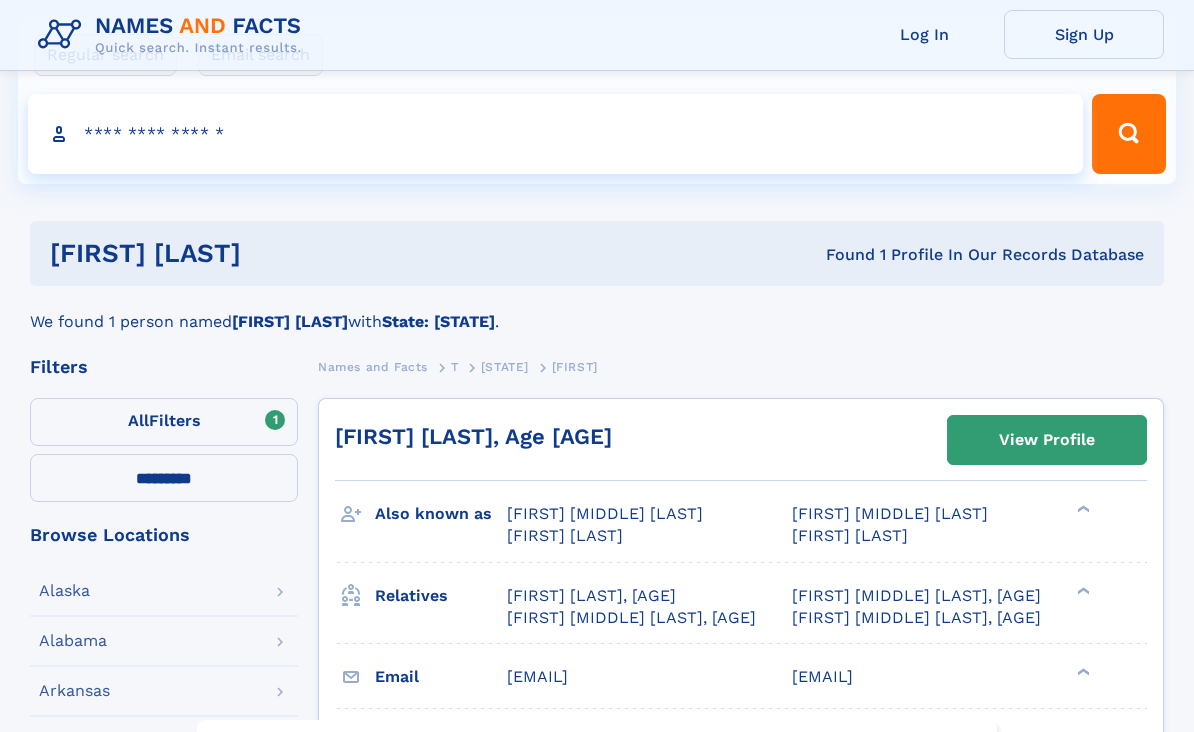 scroll, scrollTop: 0, scrollLeft: 0, axis: both 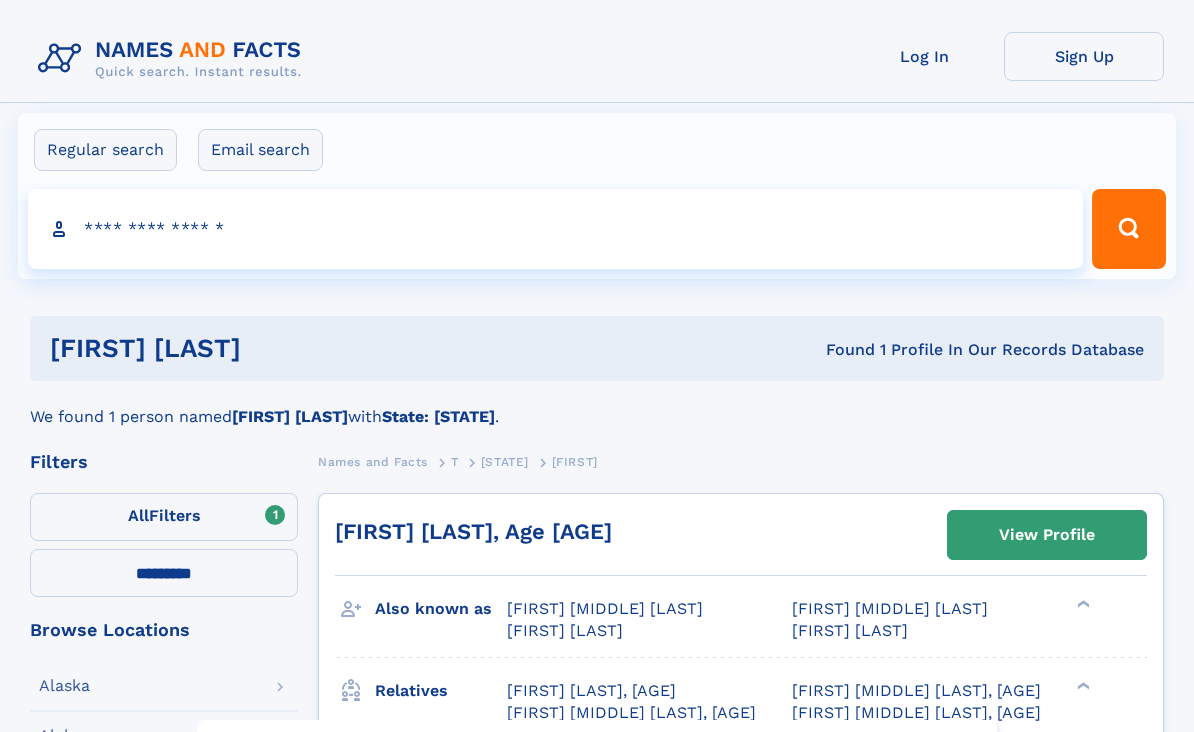click on "Search people" at bounding box center [555, 229] 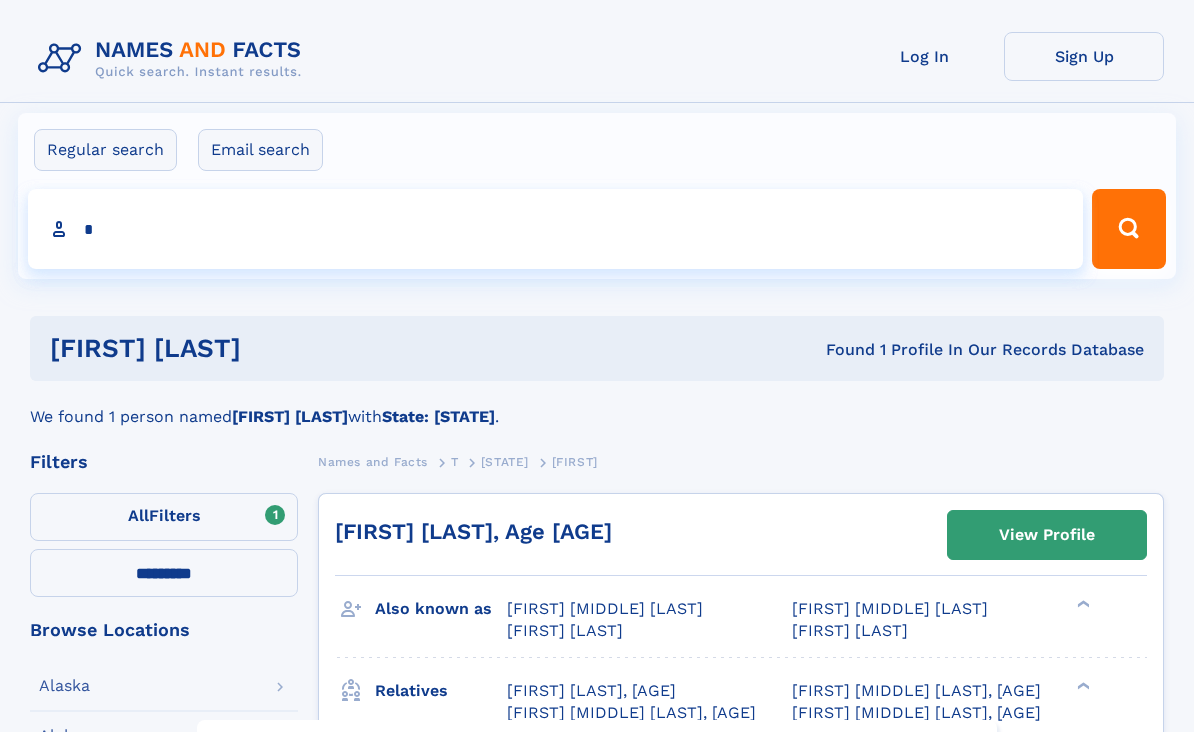 type on "*******" 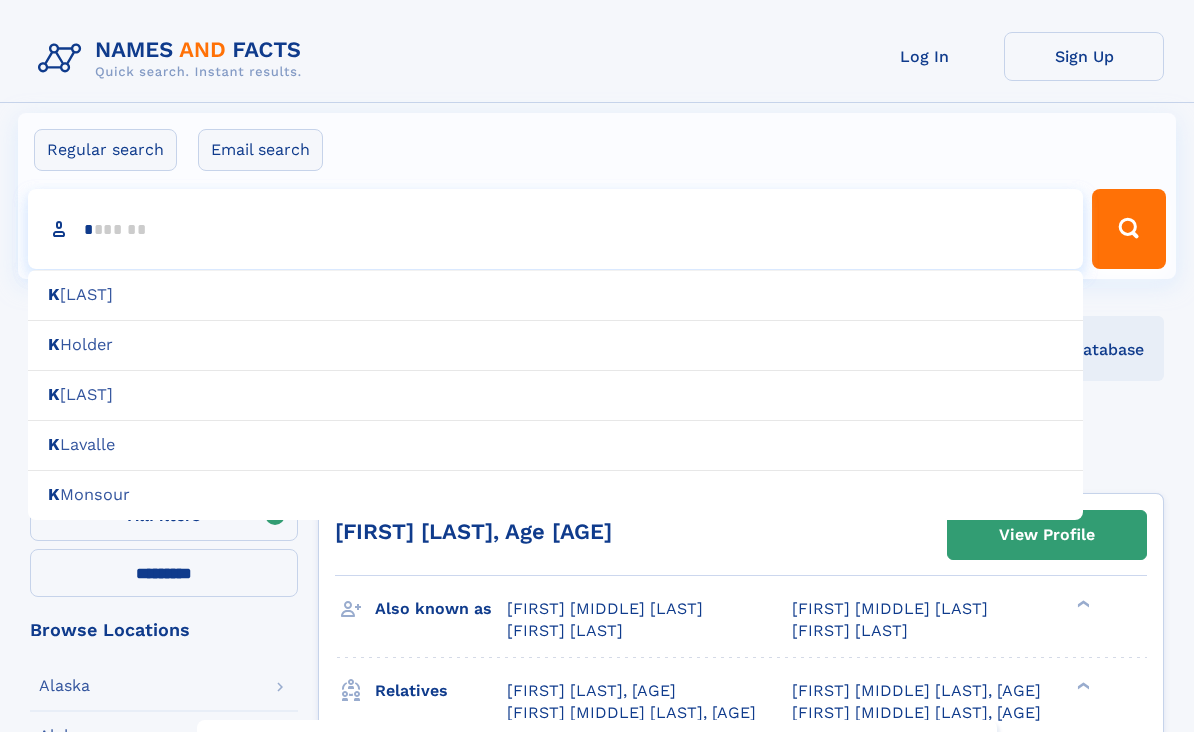 type on "**" 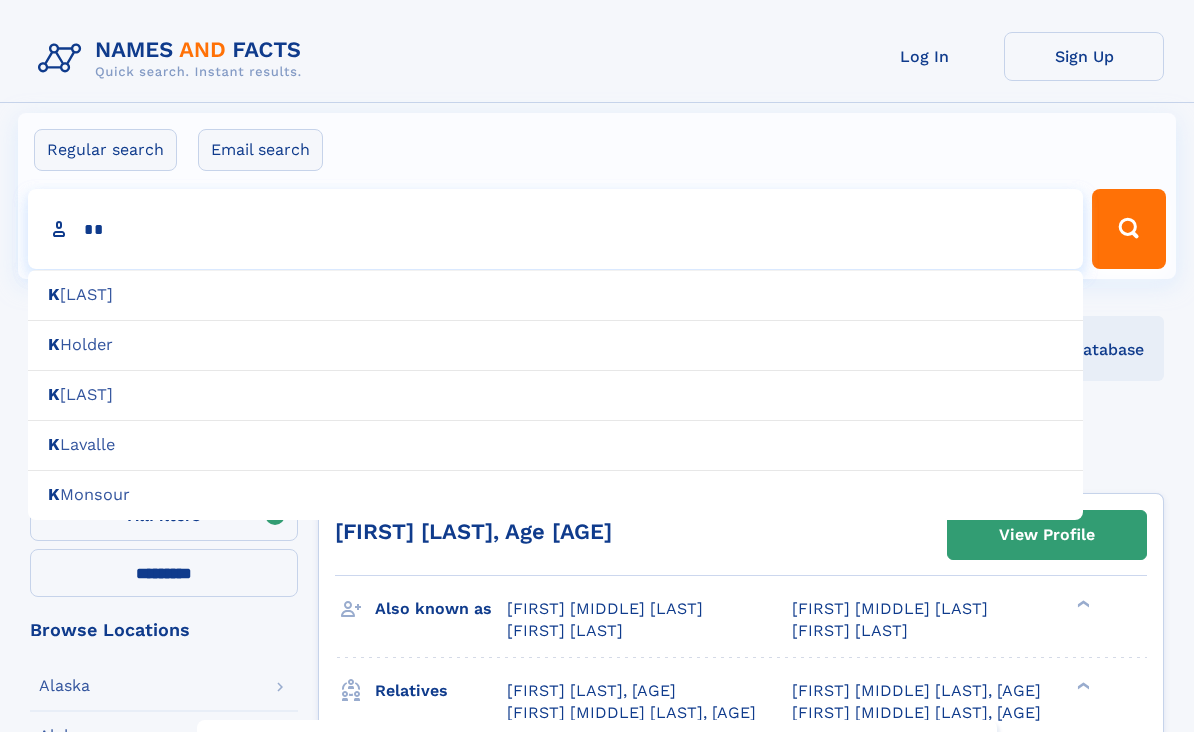 type on "**********" 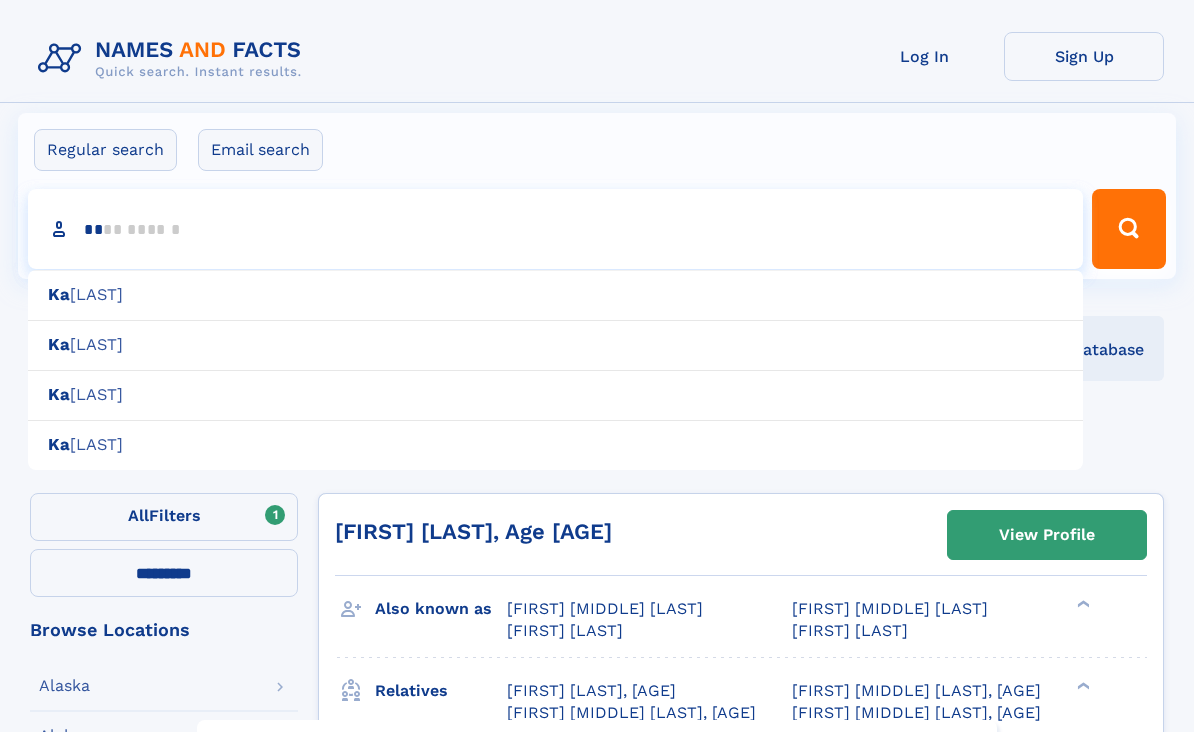 type on "***" 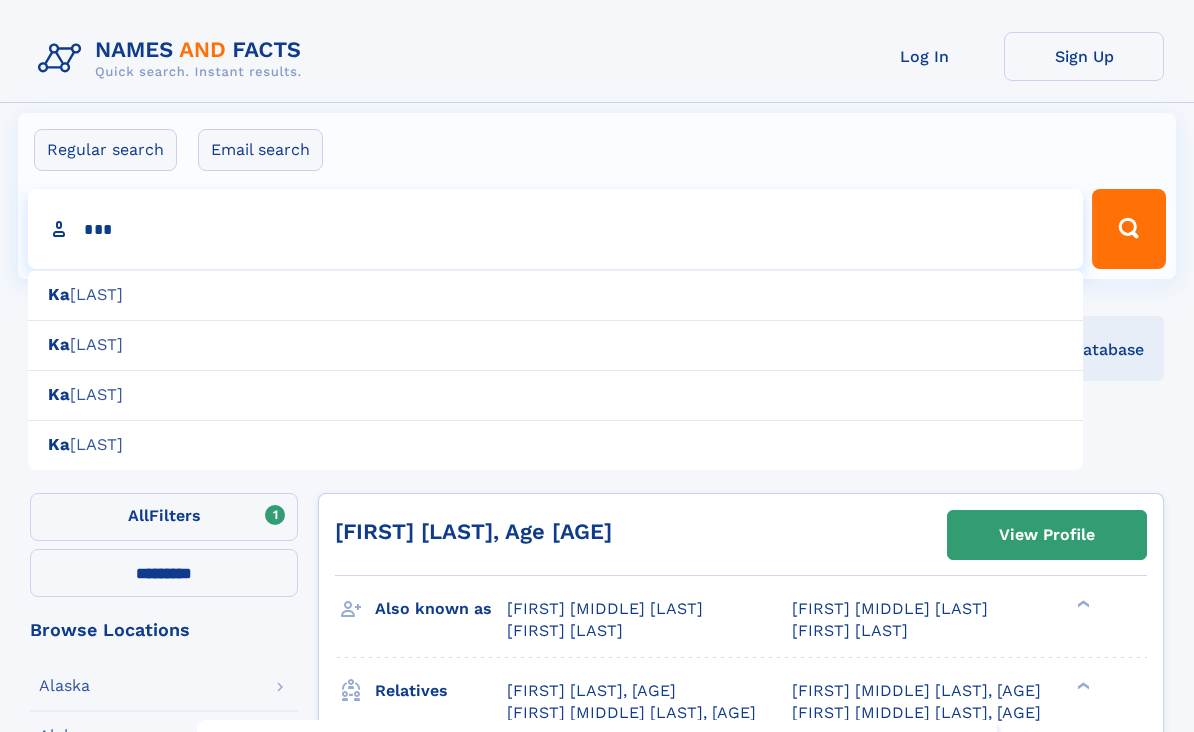 type on "**********" 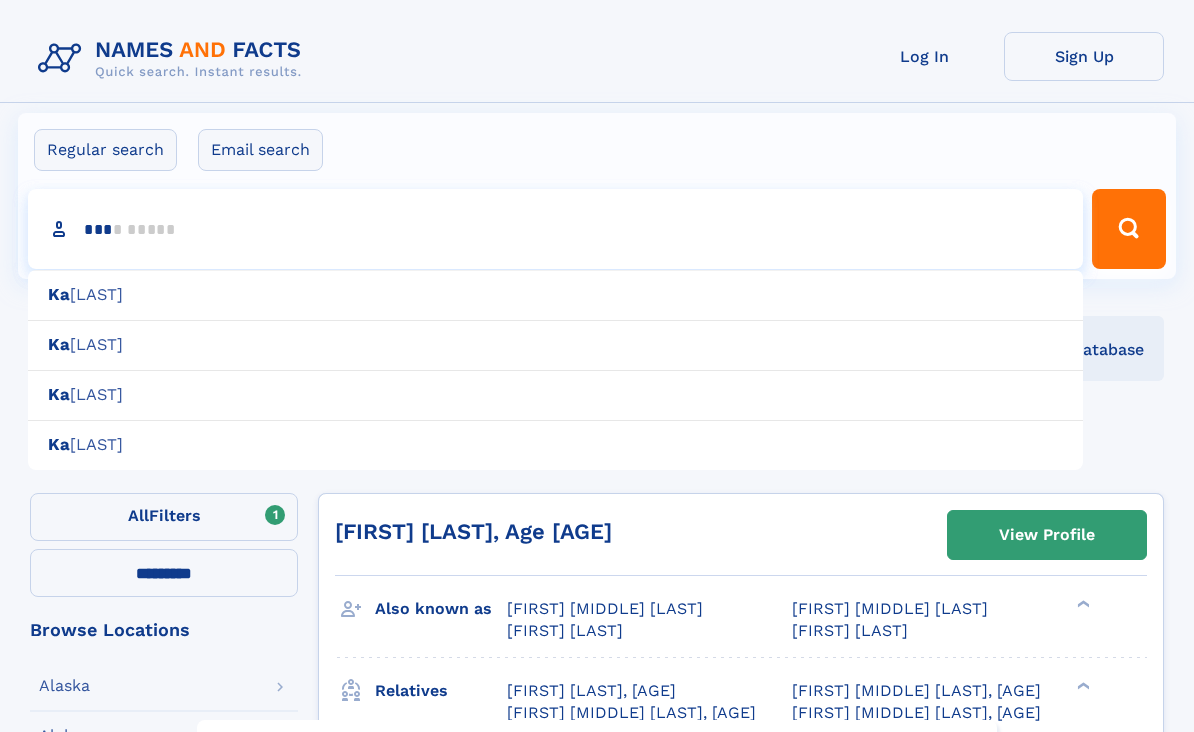 type on "****" 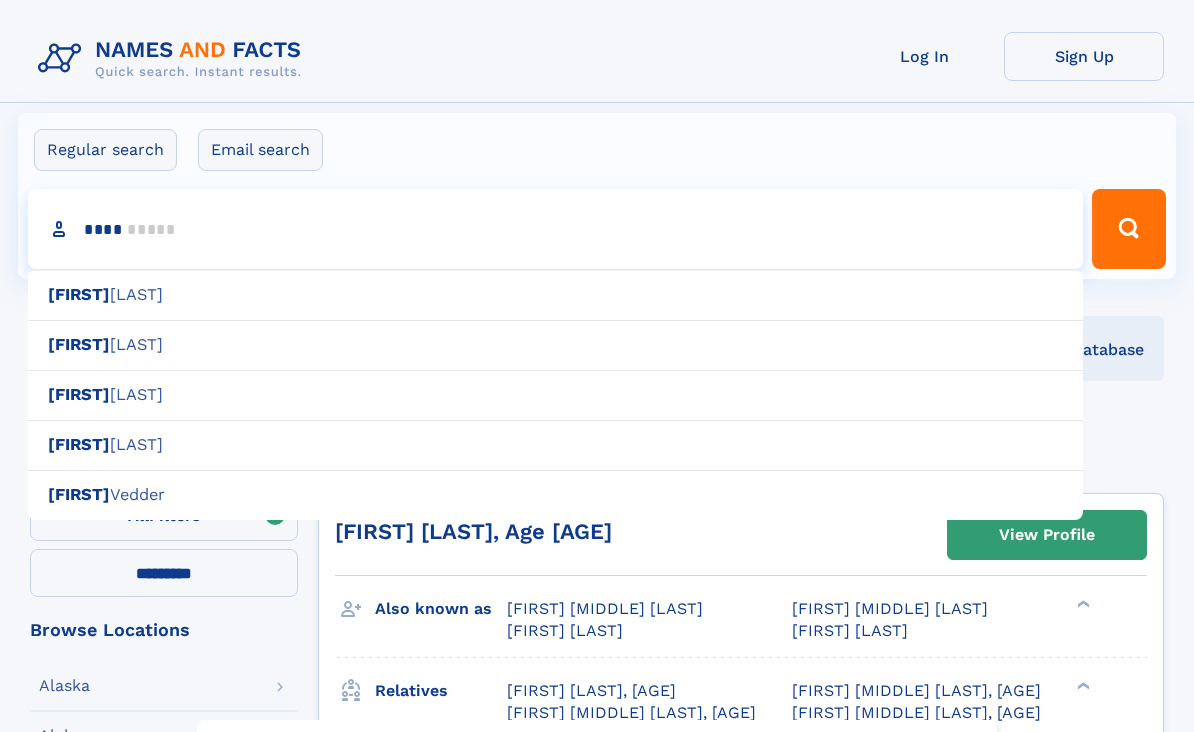 type 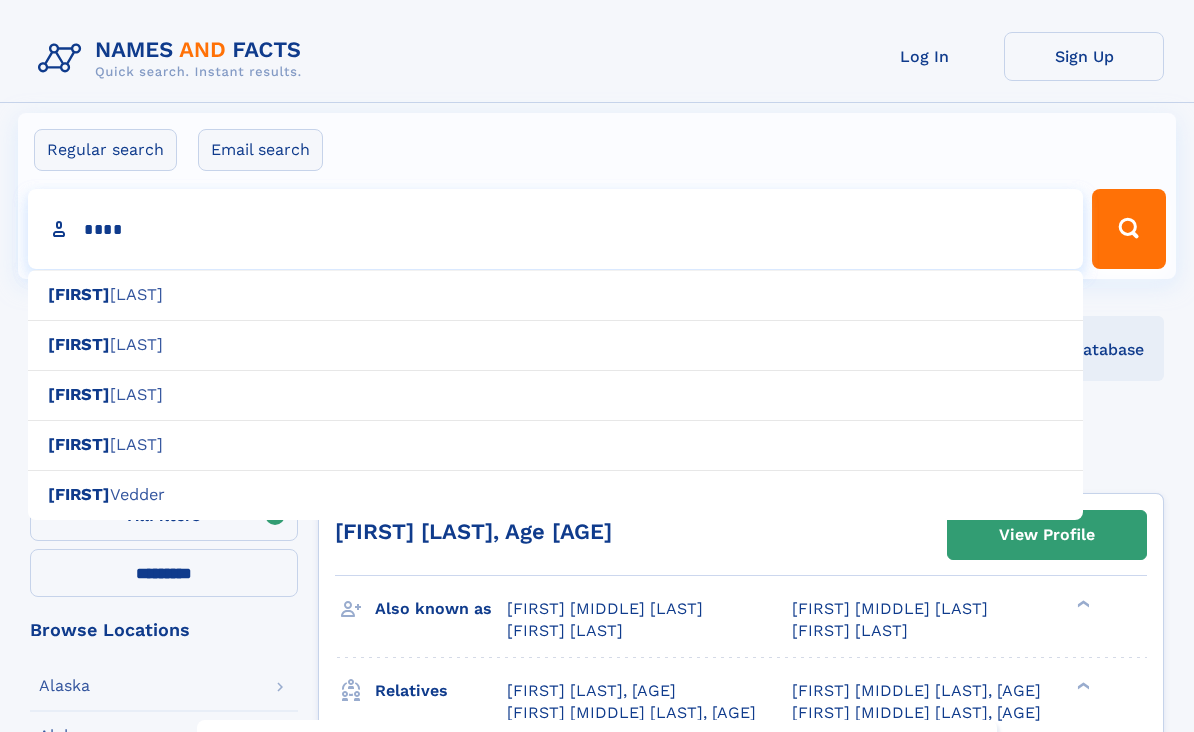 type on "*****" 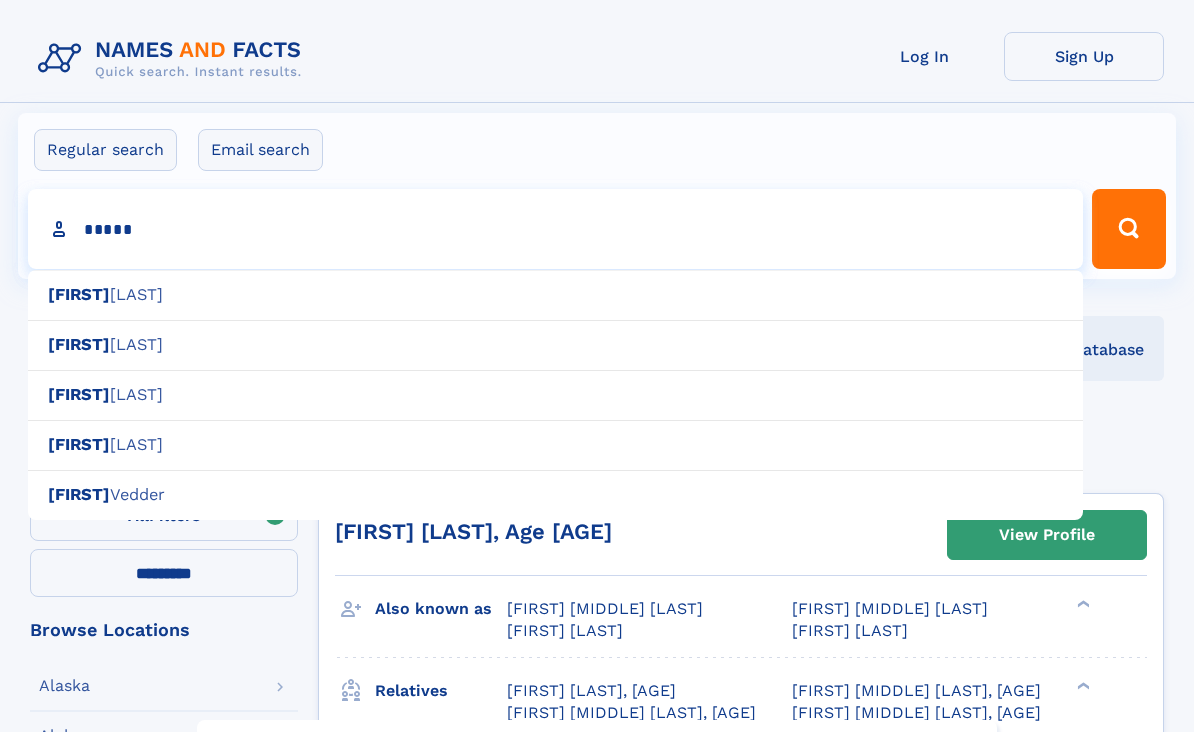 type on "**********" 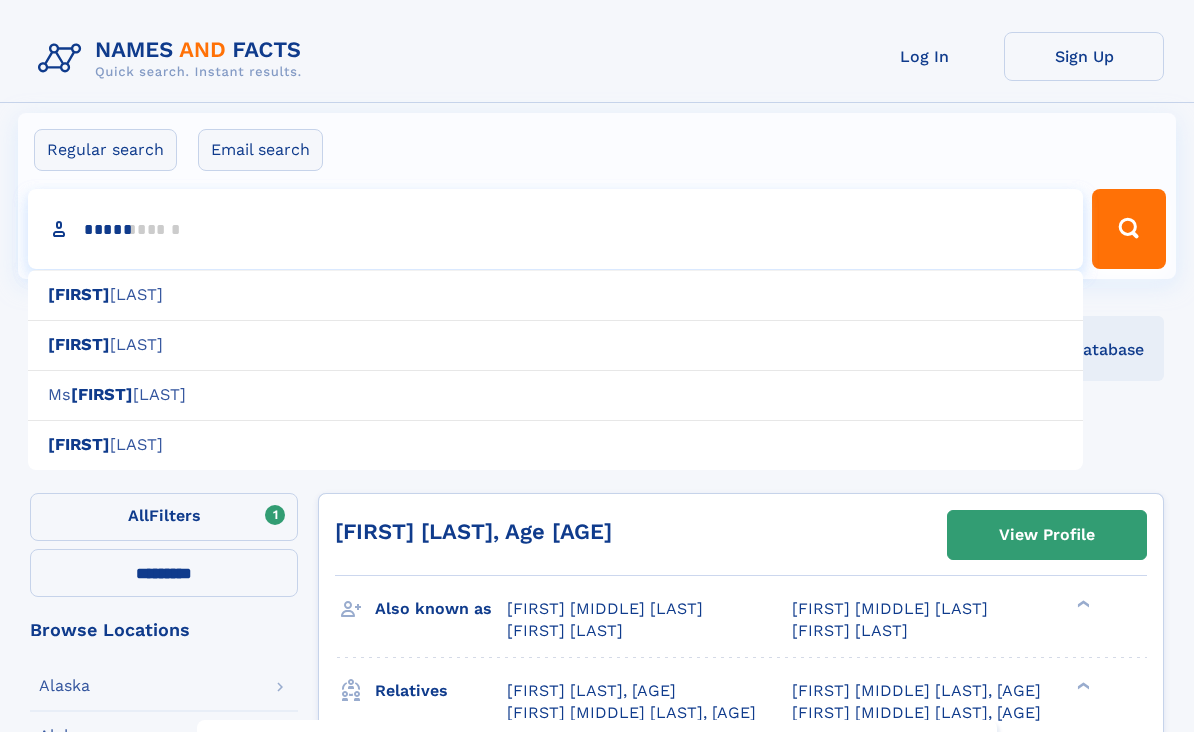 type on "*****" 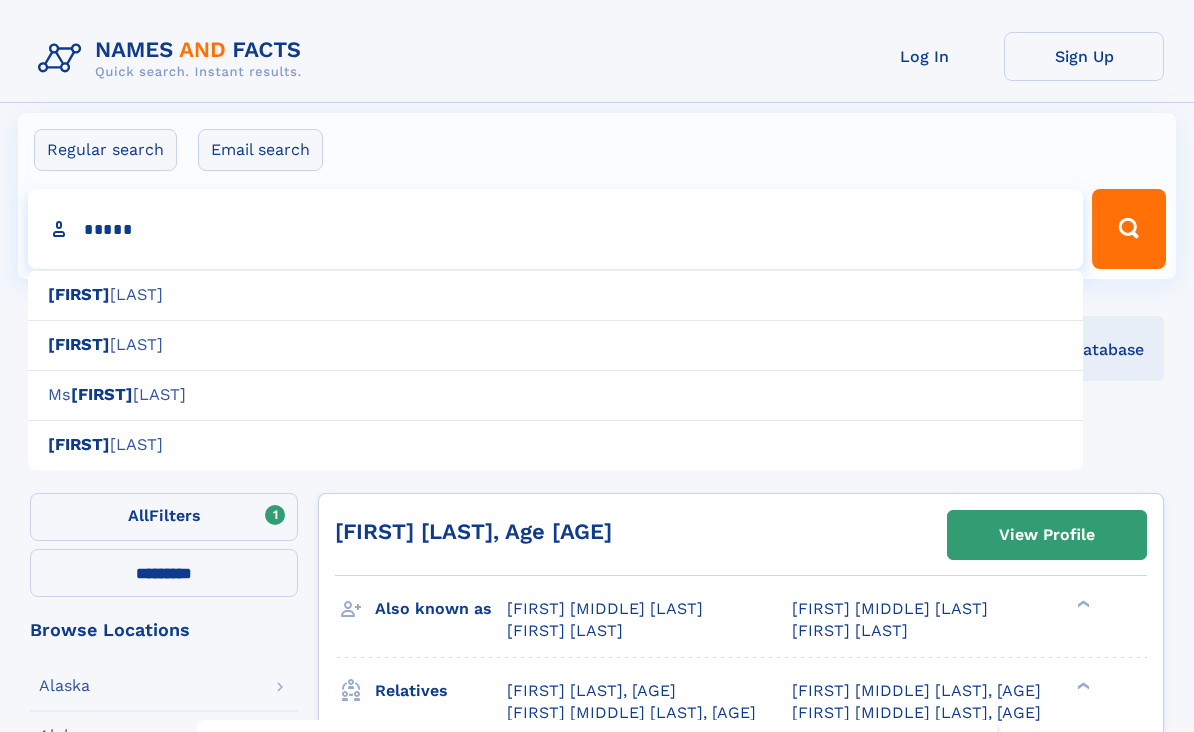 type on "**********" 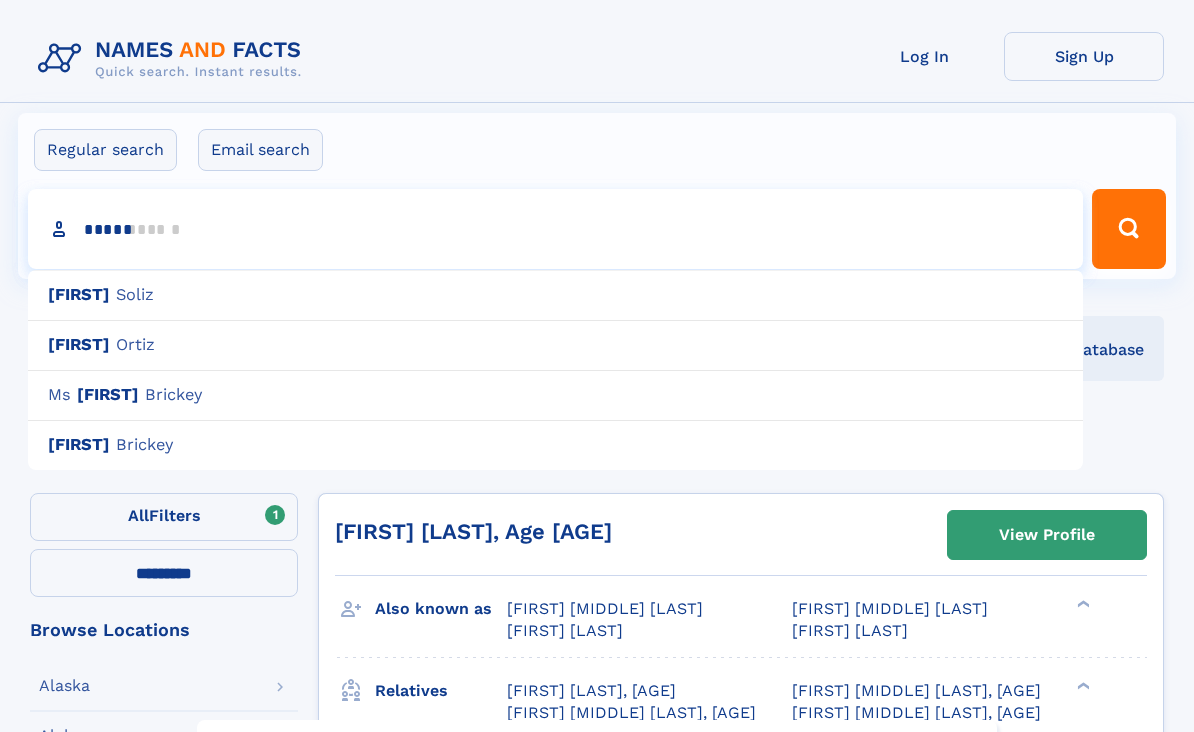 type on "*******" 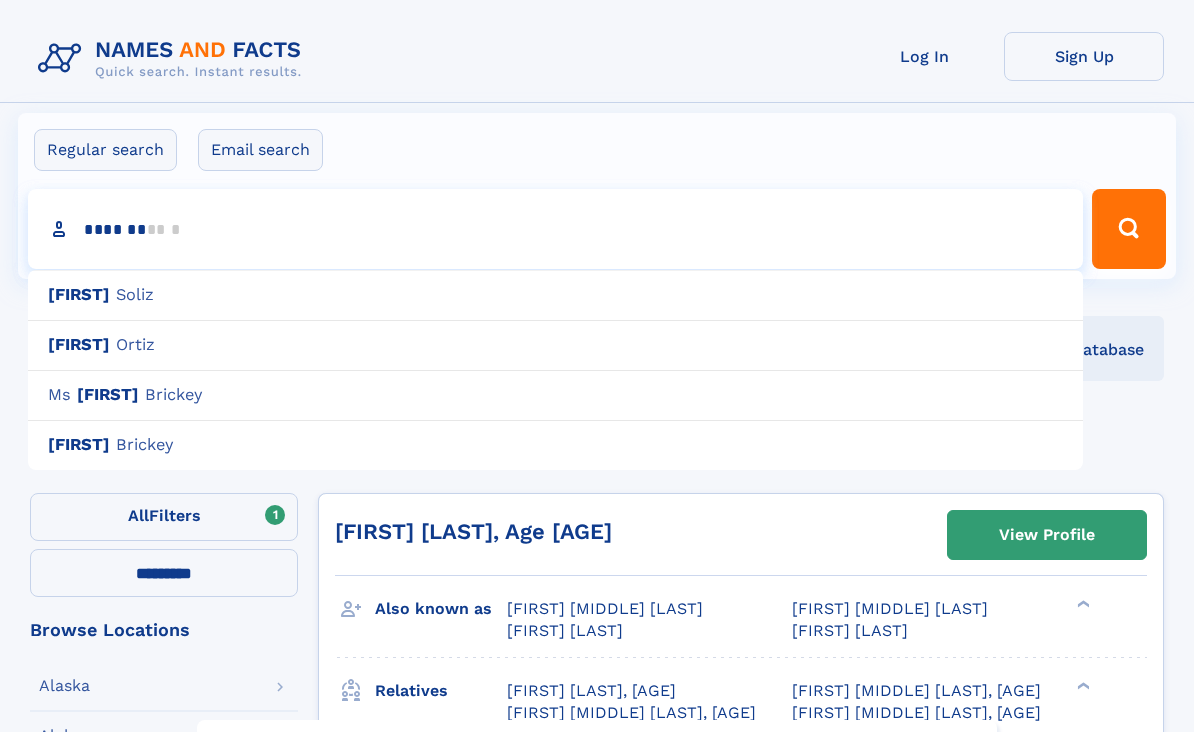 type 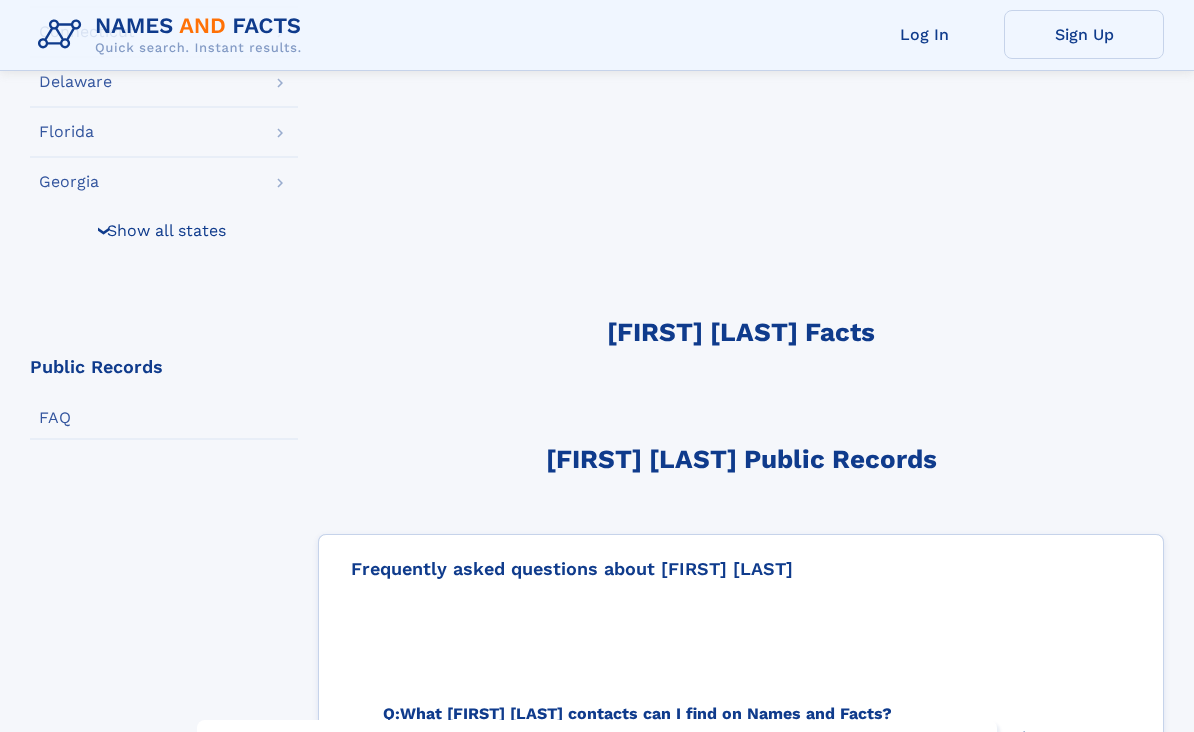 type on "**********" 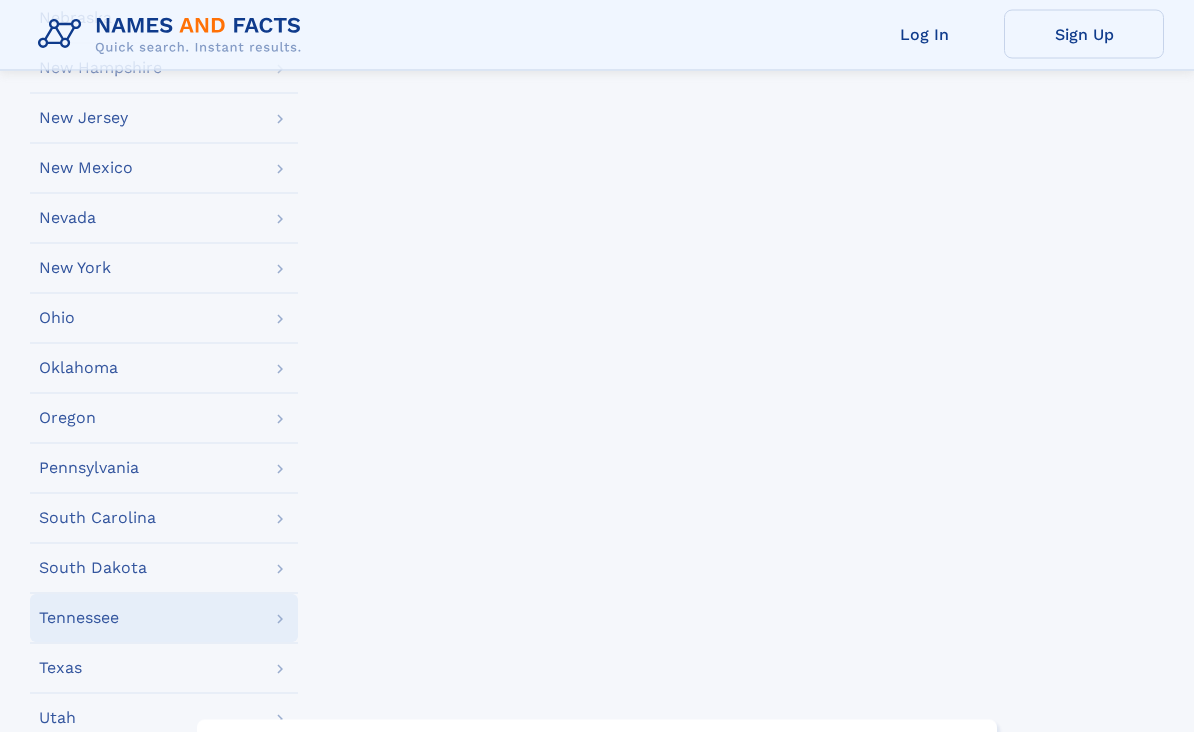scroll, scrollTop: 2069, scrollLeft: 0, axis: vertical 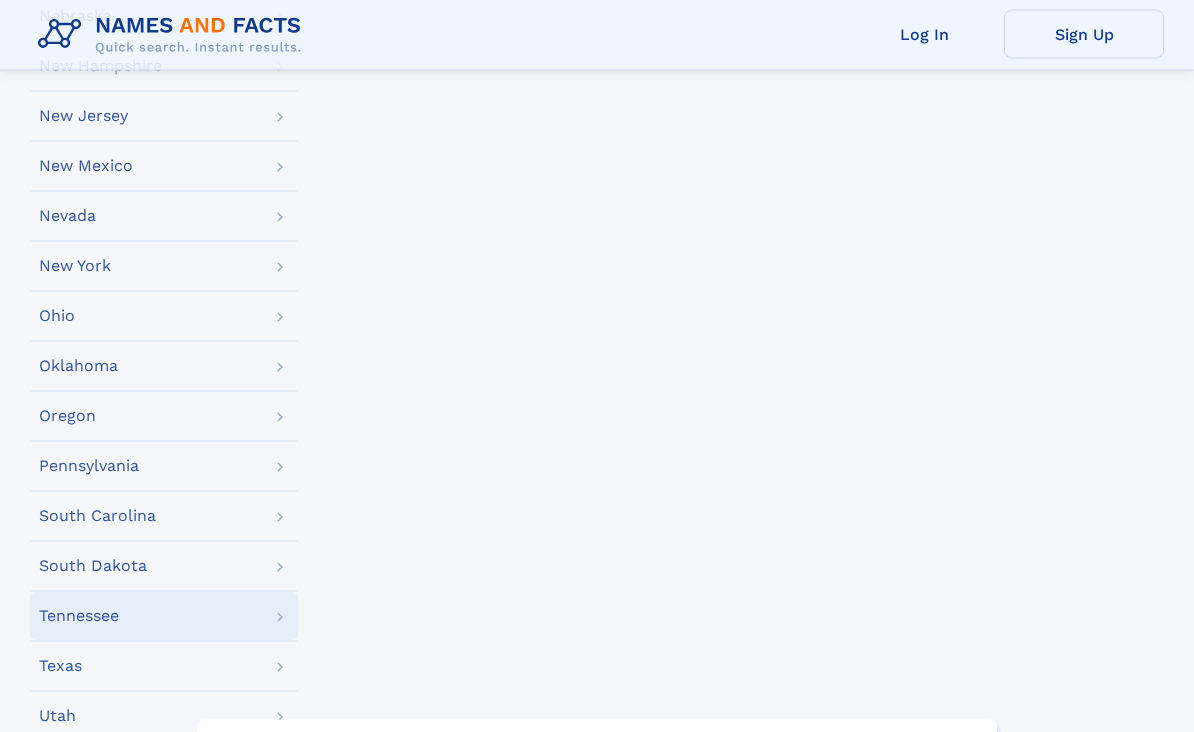 click on "Tennessee" at bounding box center [164, 617] 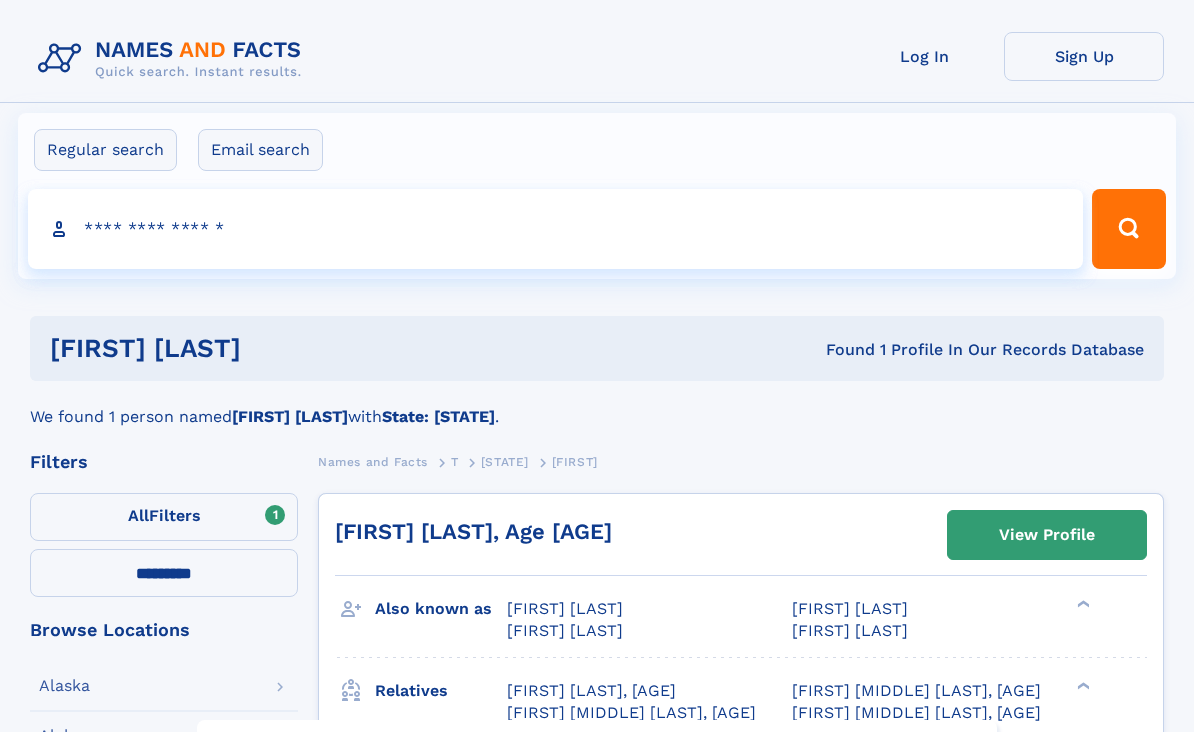 select on "**" 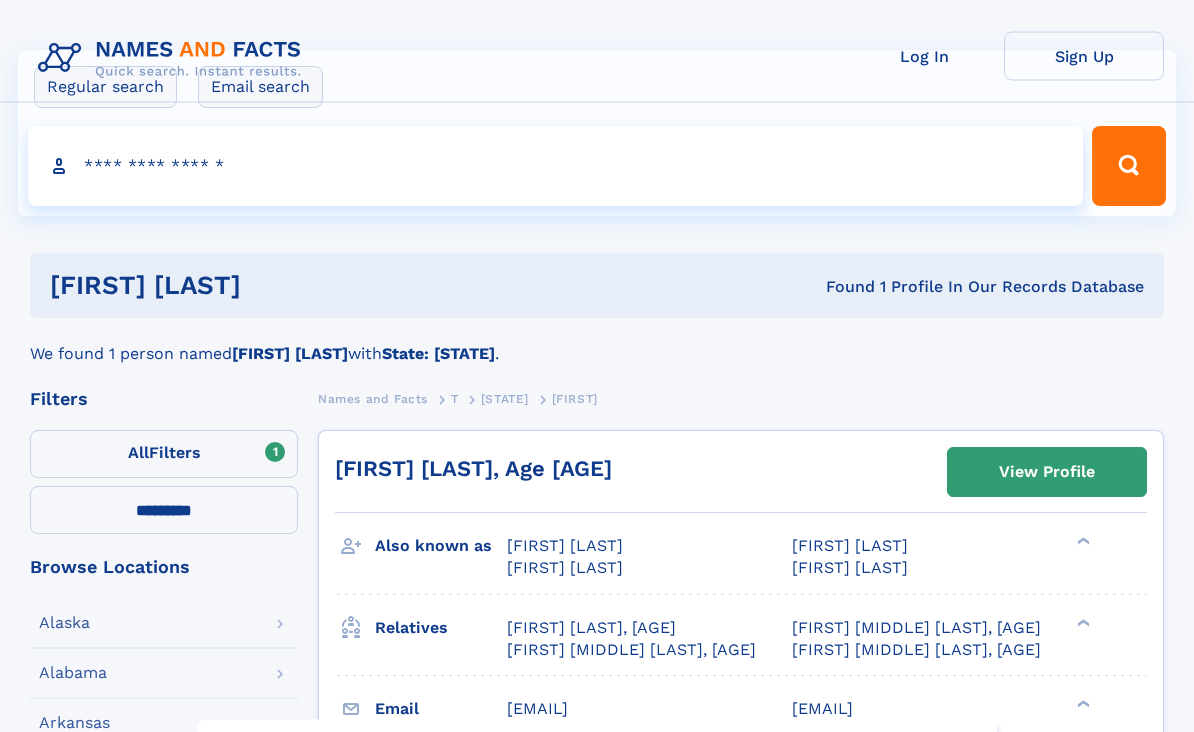scroll, scrollTop: 0, scrollLeft: 0, axis: both 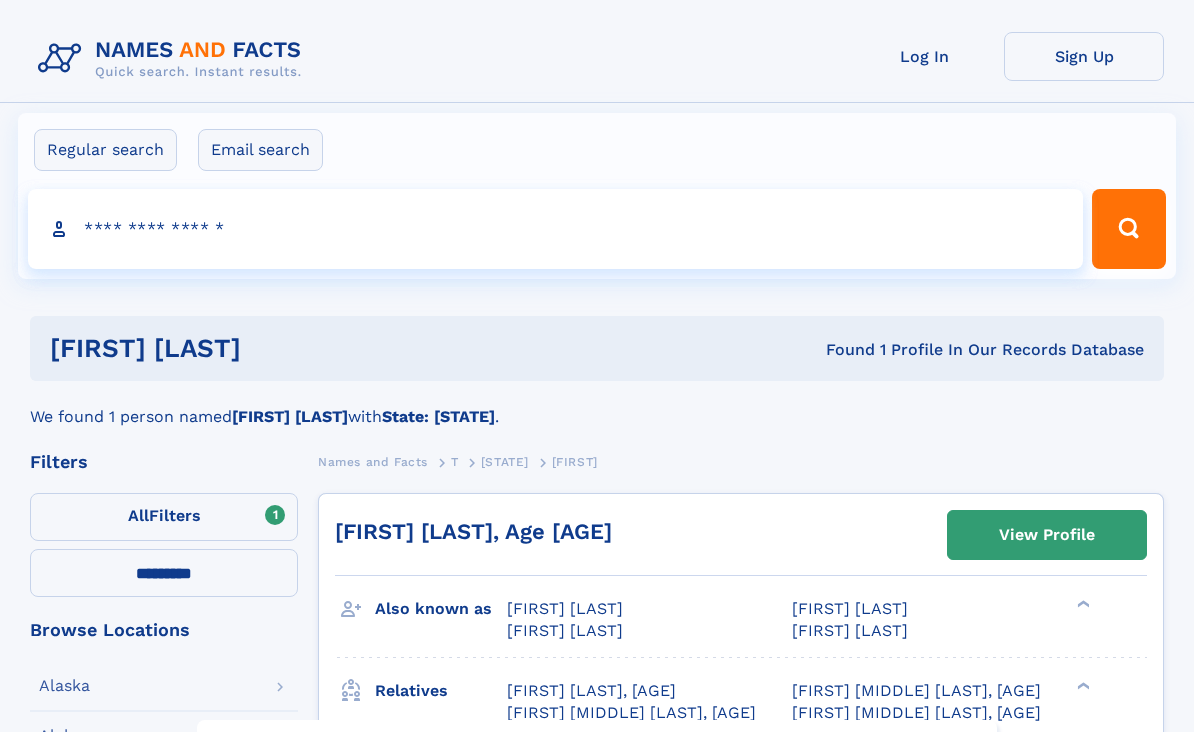 click on "Search people" at bounding box center (555, 229) 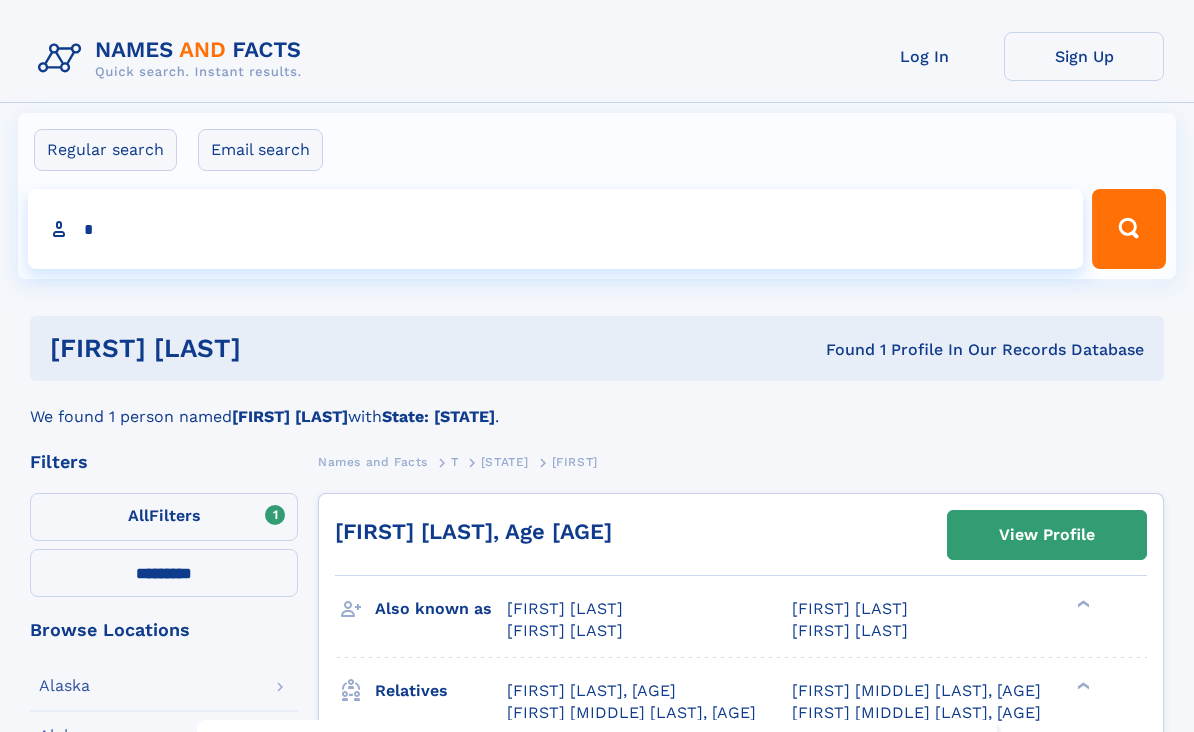type on "******" 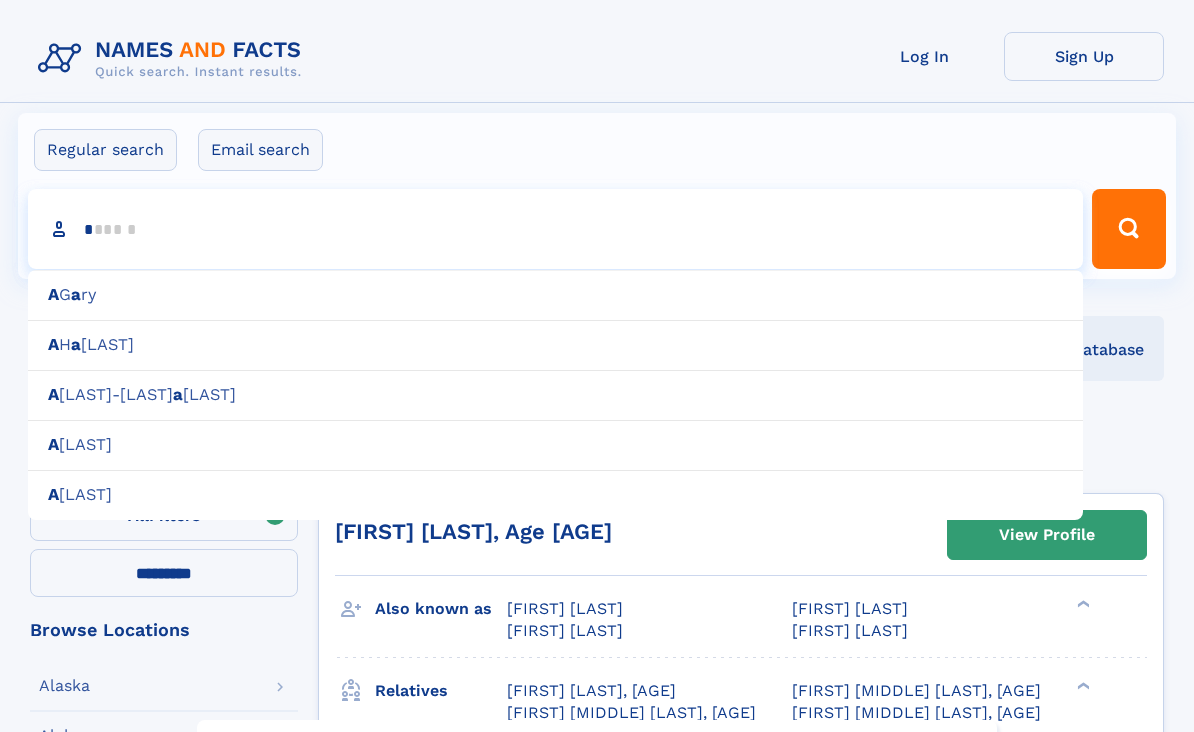type on "**" 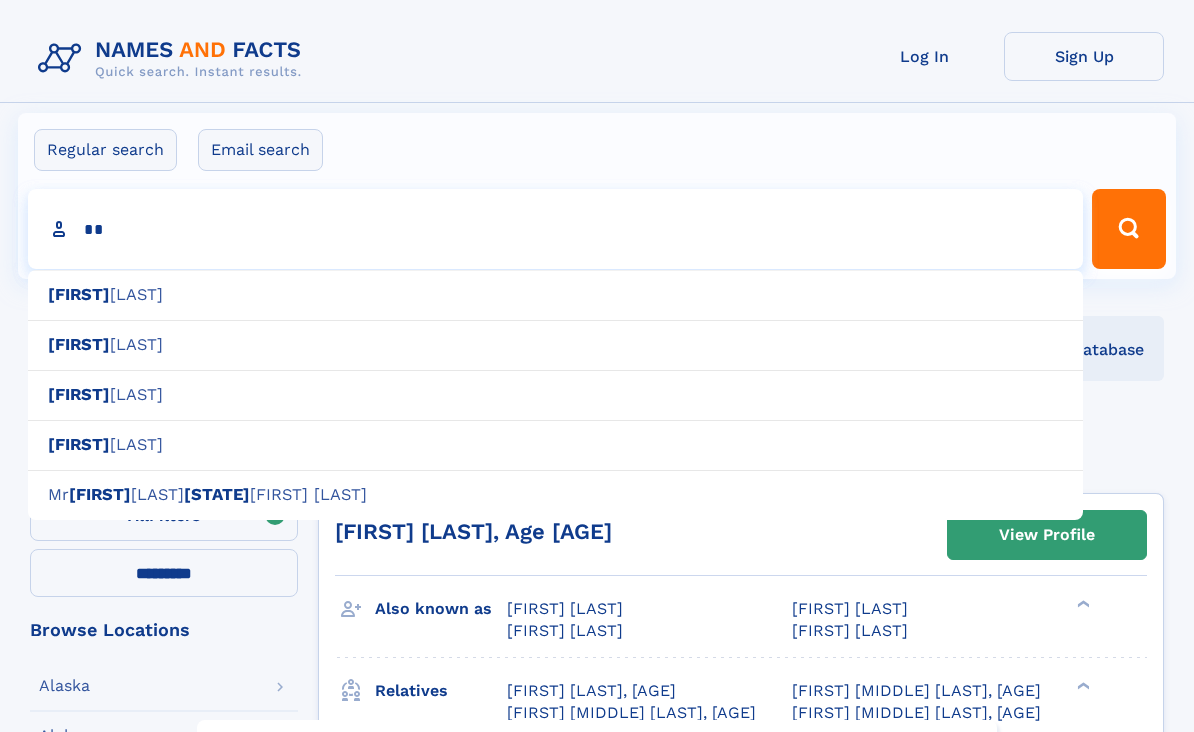 type on "*******" 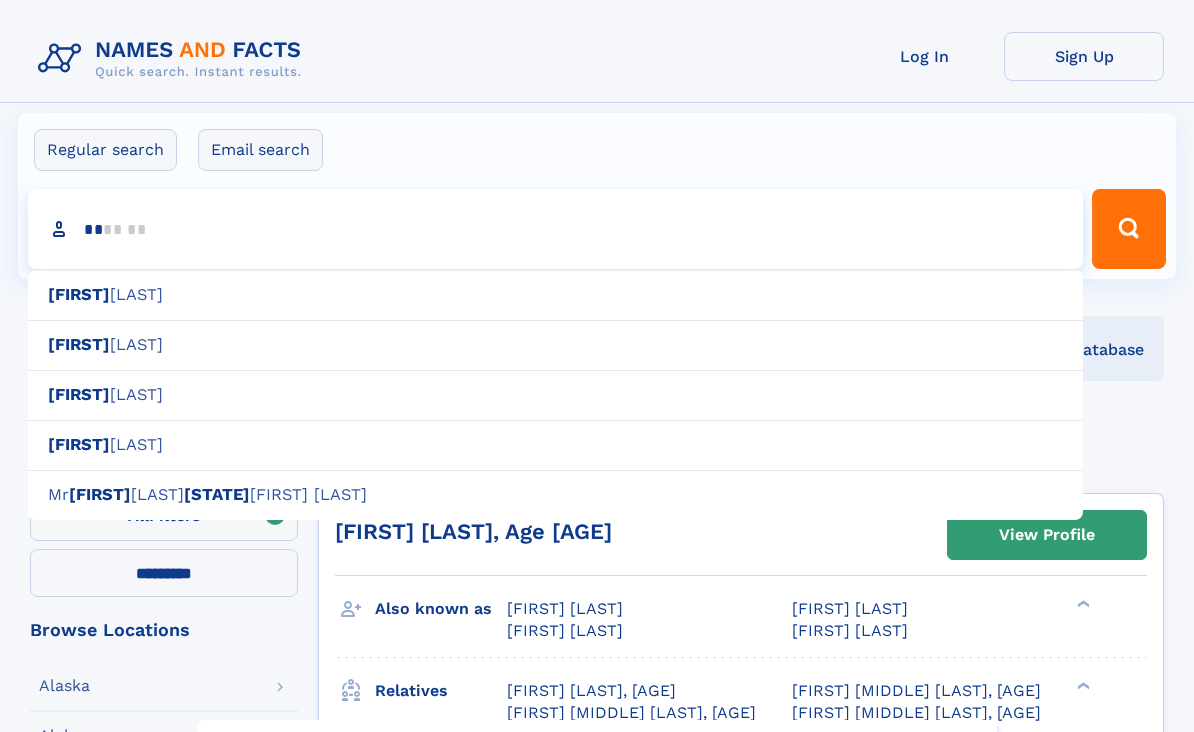 type on "***" 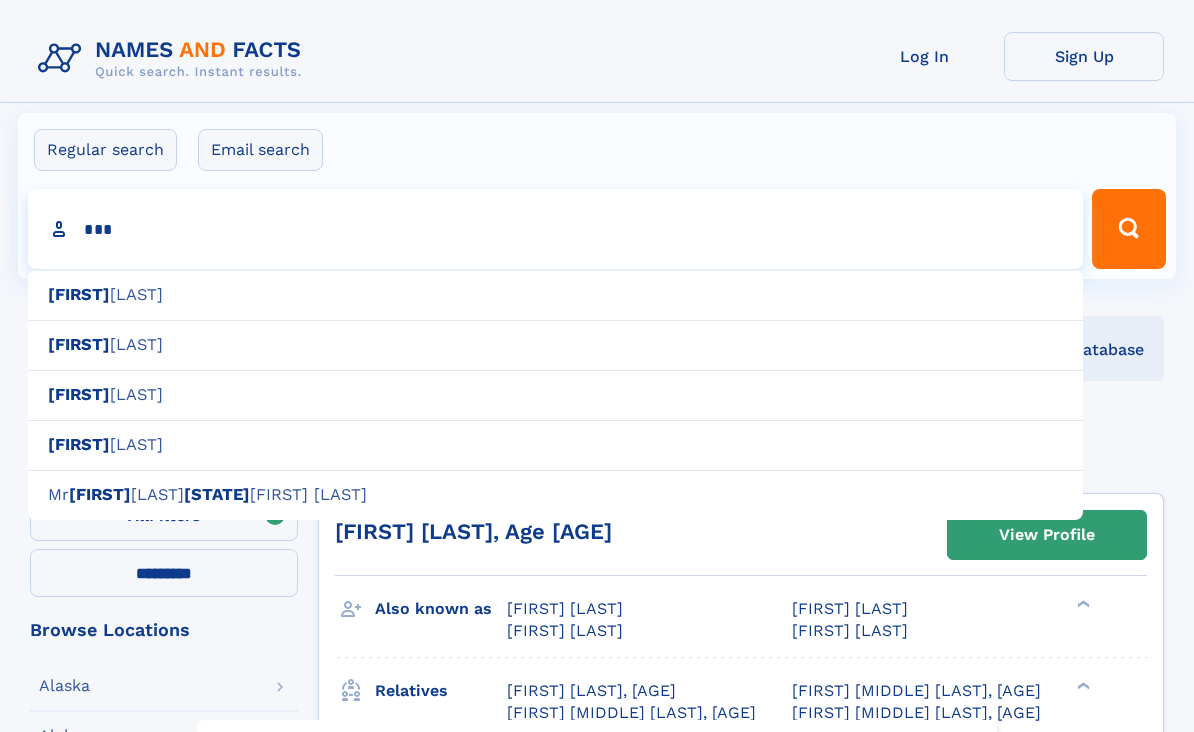 type on "**********" 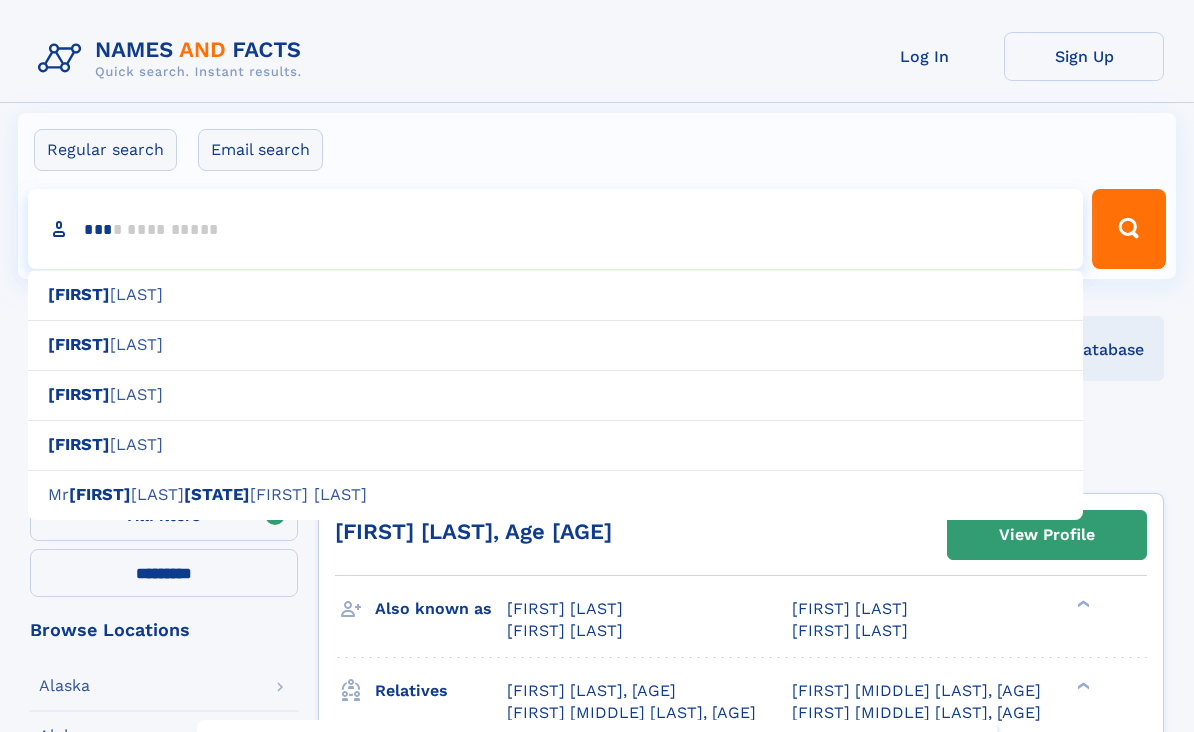 type on "****" 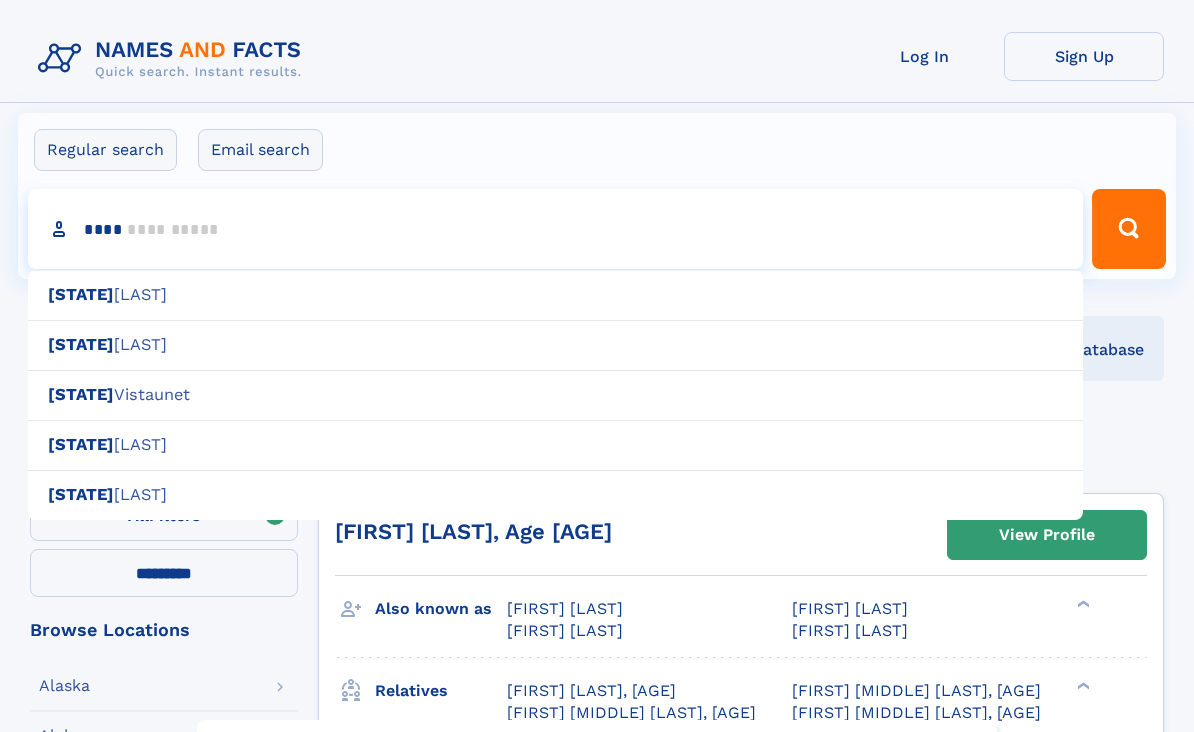 type 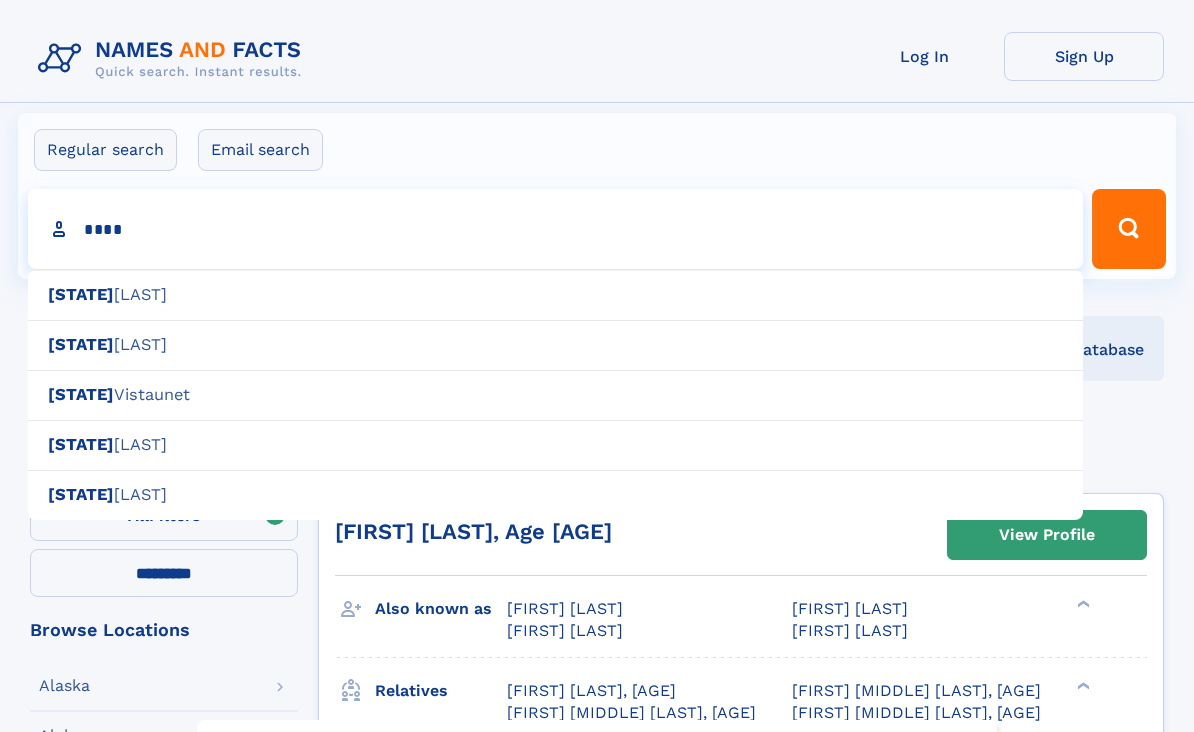 type on "*****" 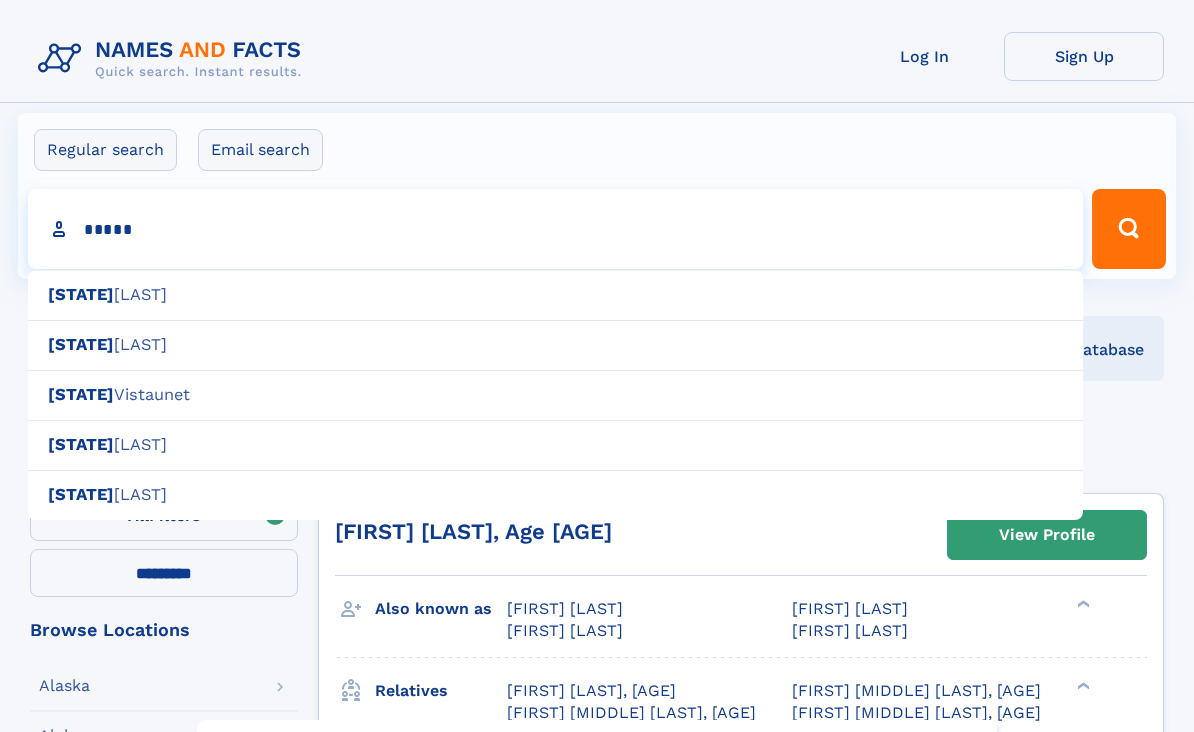 type on "**********" 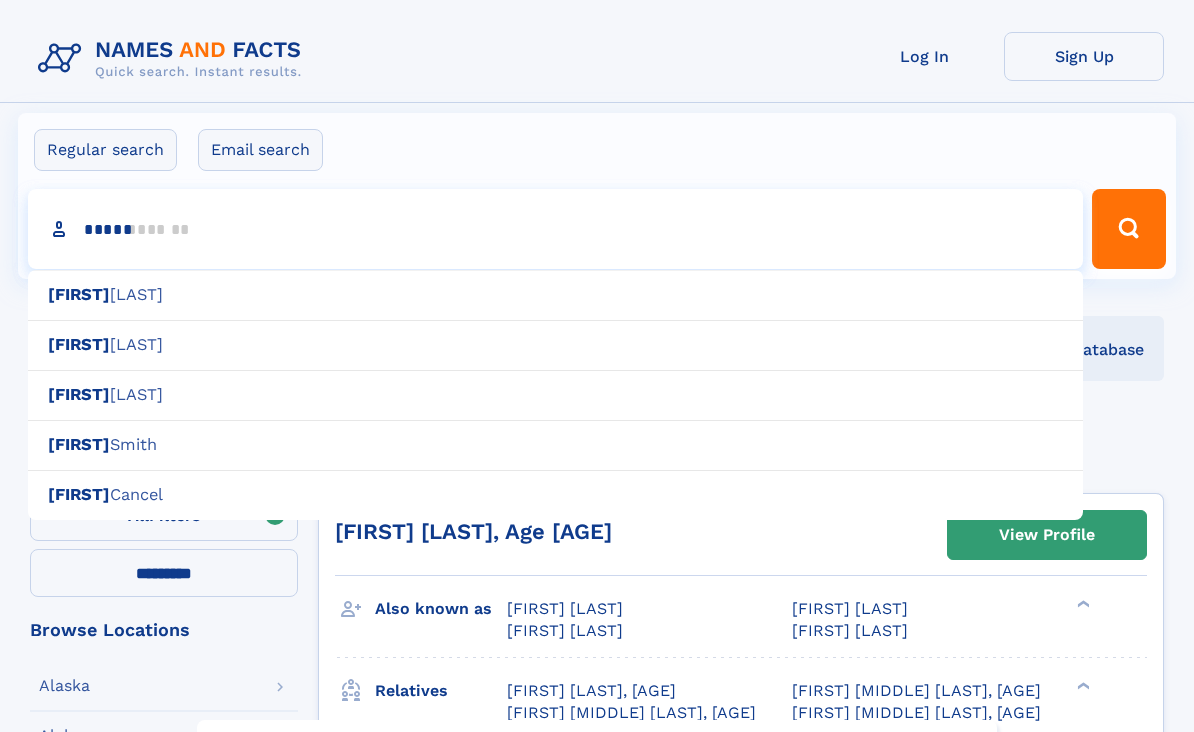 type on "******" 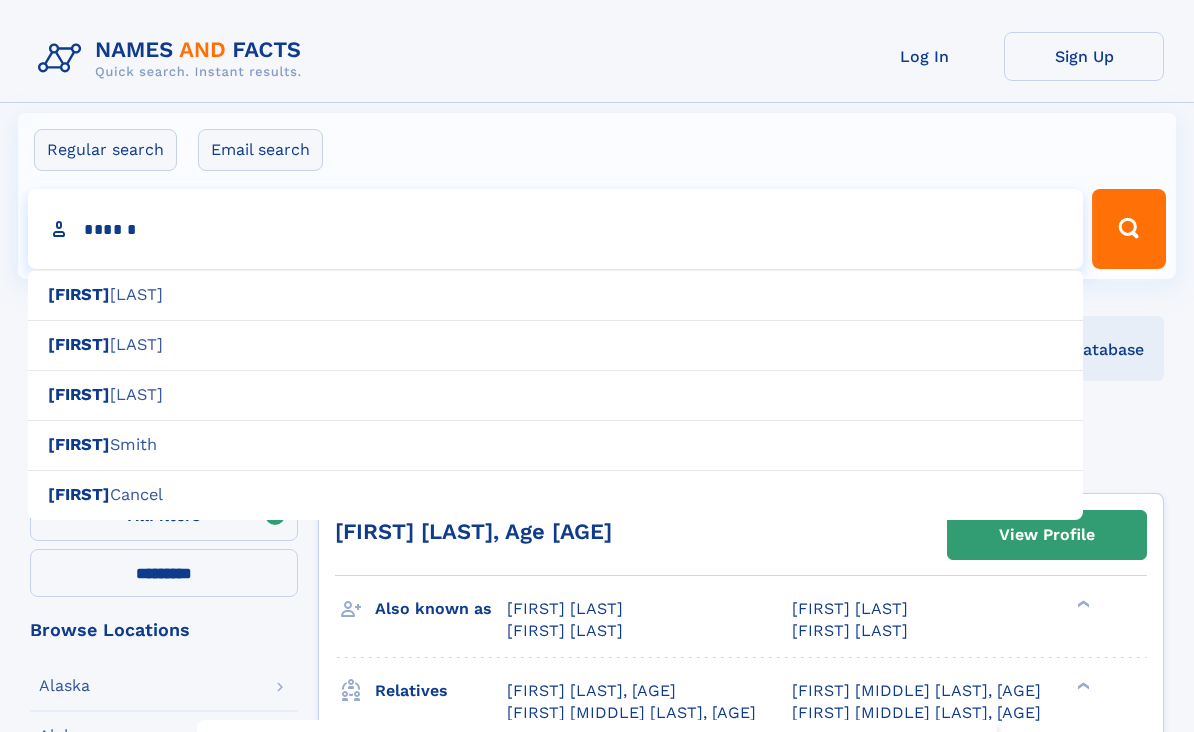 type on "**********" 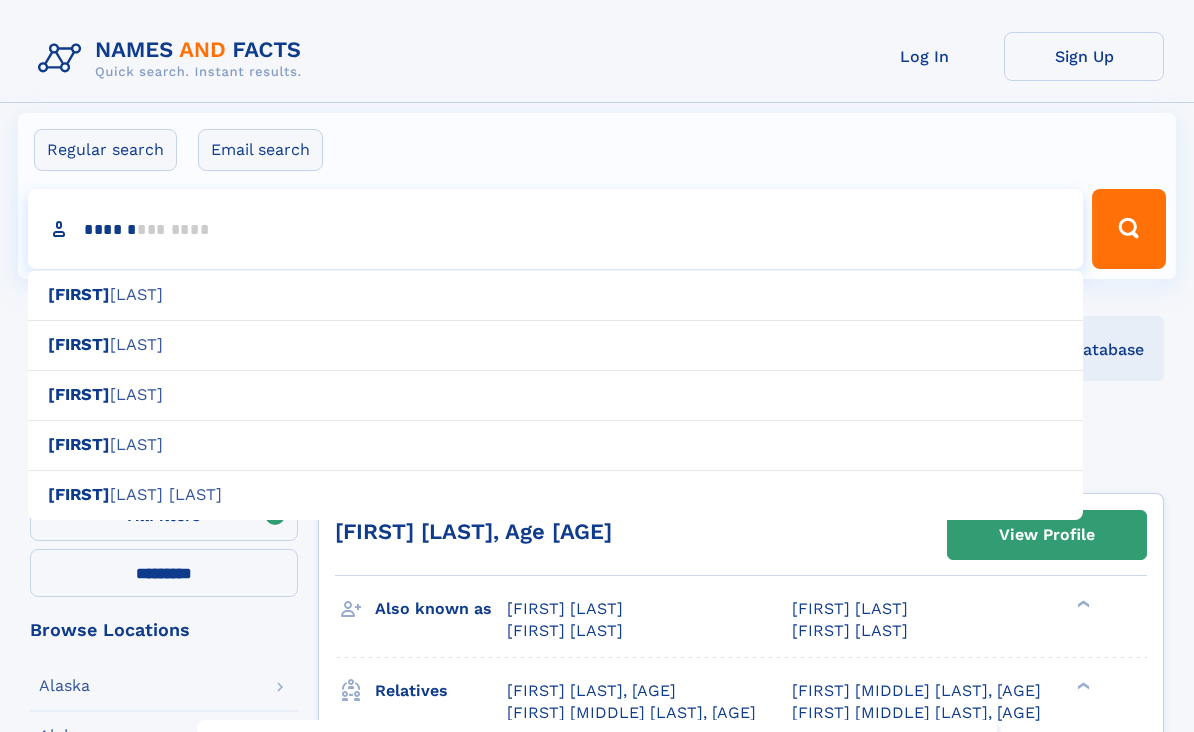 type on "******" 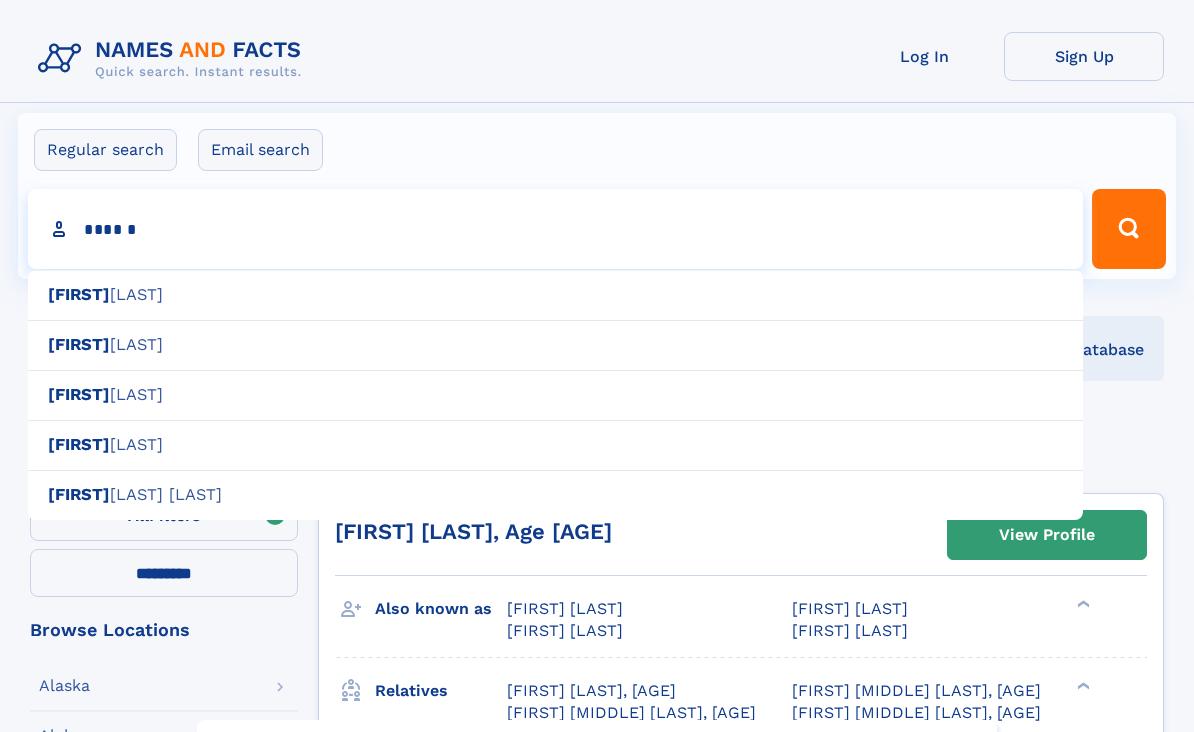 type on "**********" 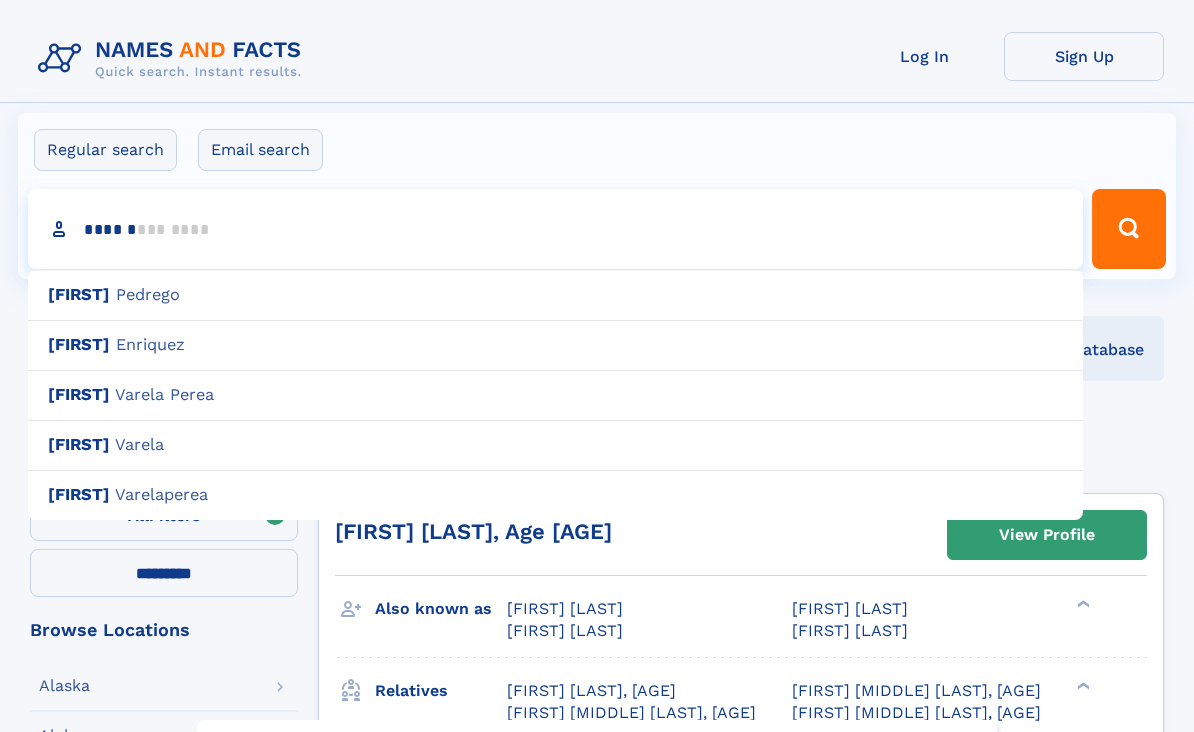 type on "********" 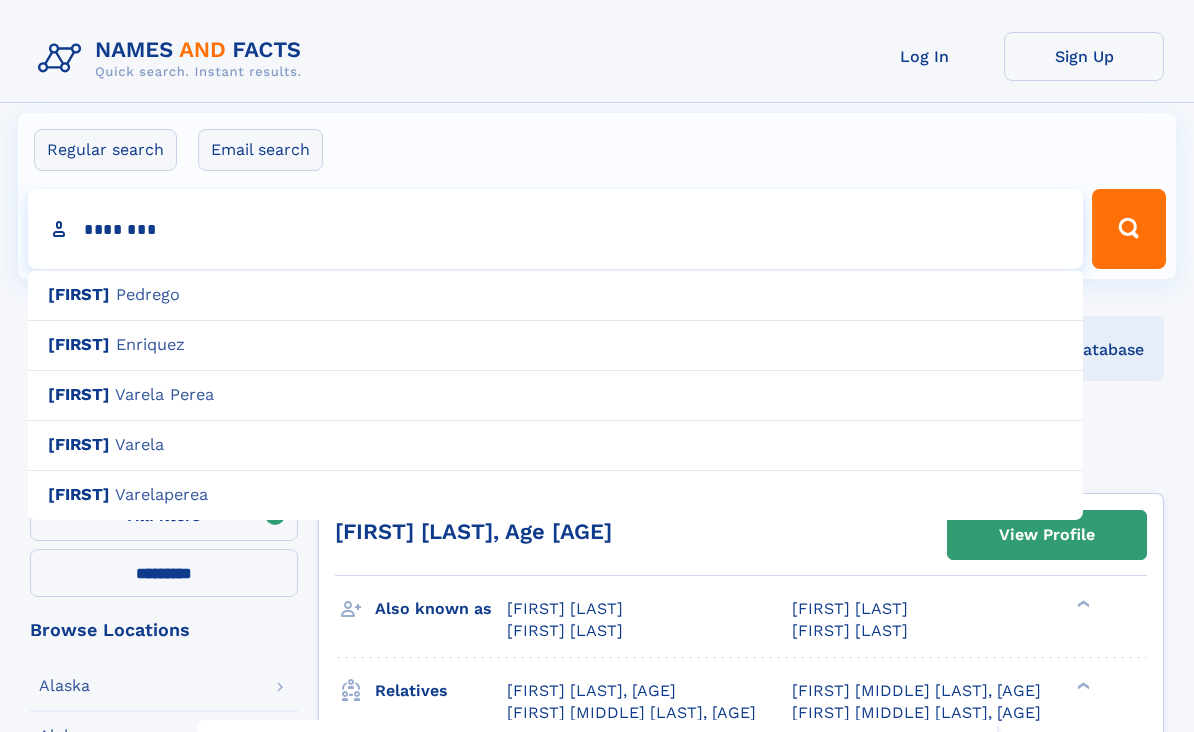 type on "**********" 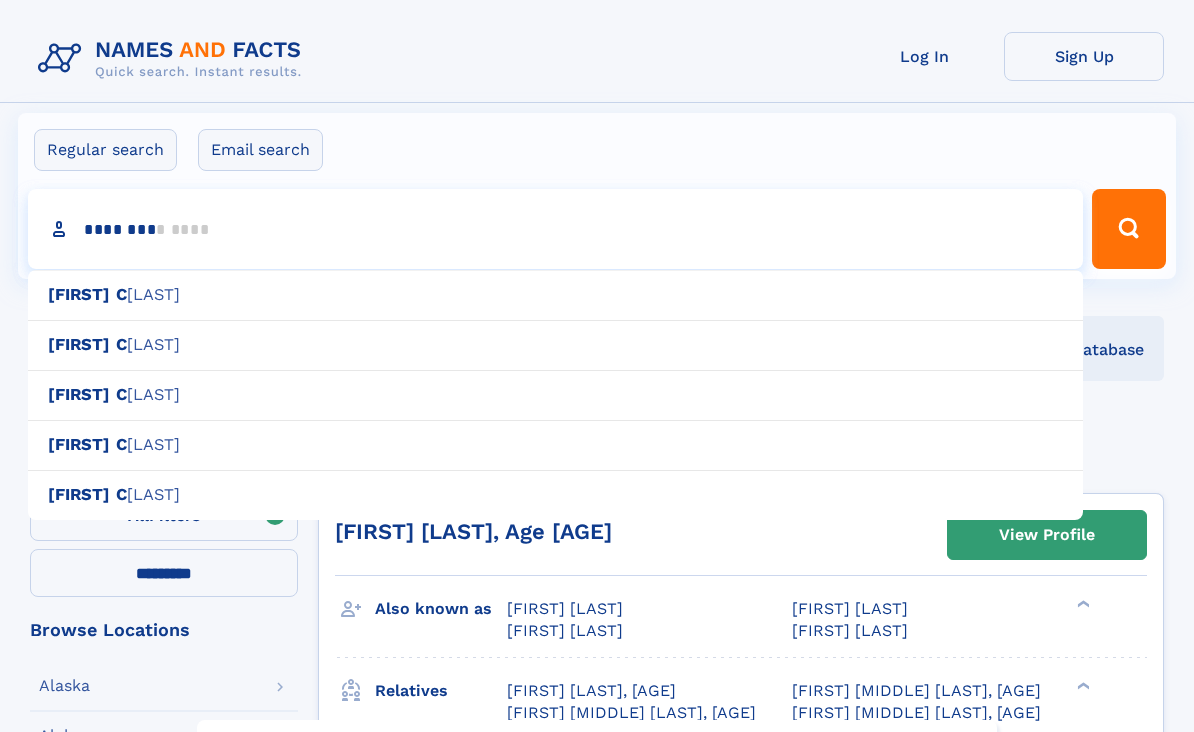 type on "*********" 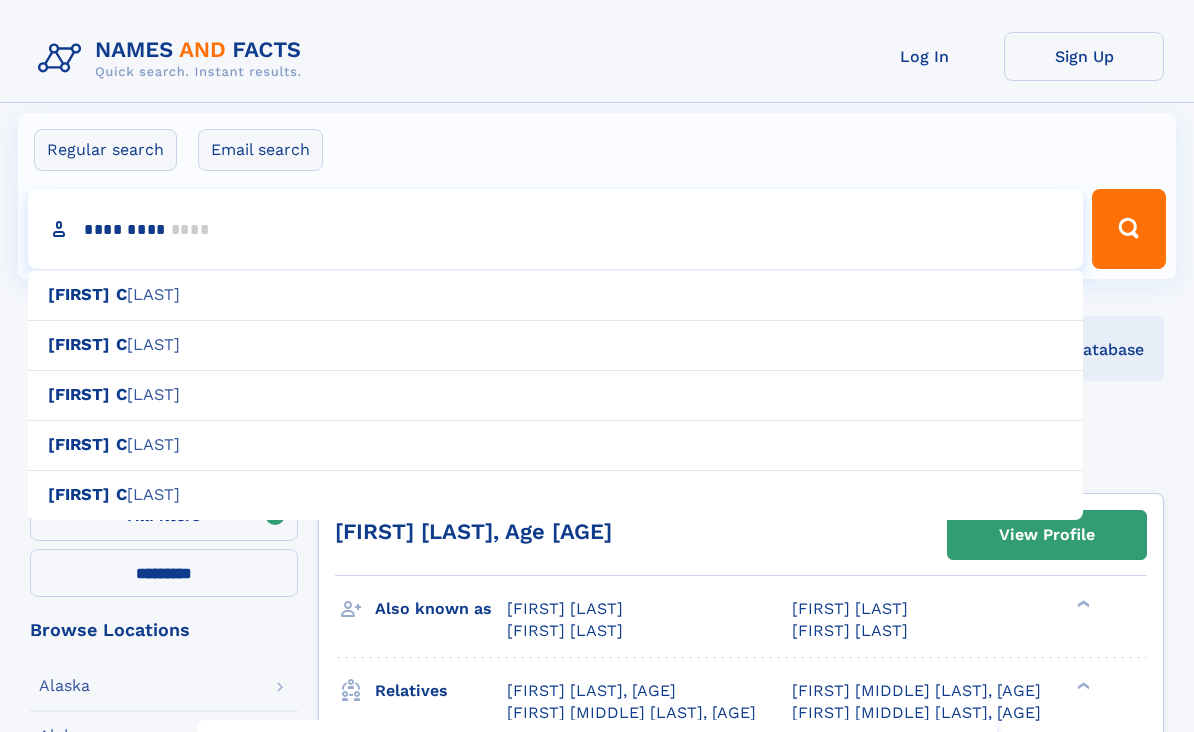 type 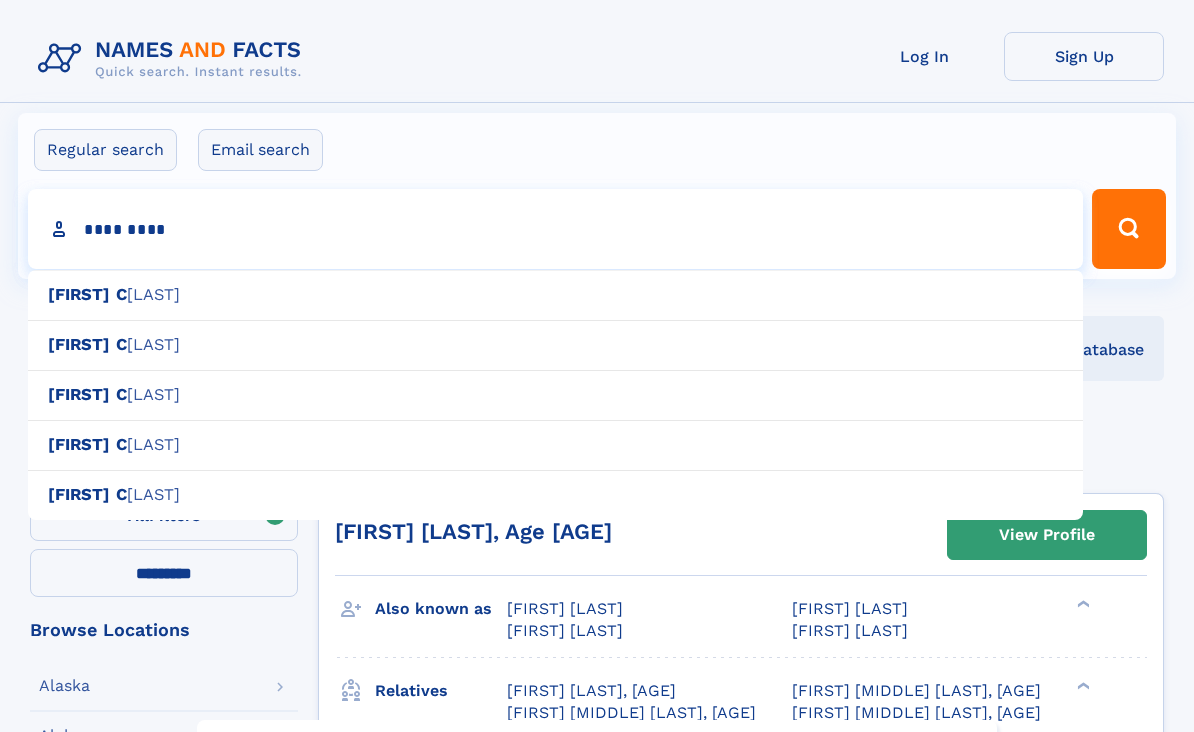 type on "**********" 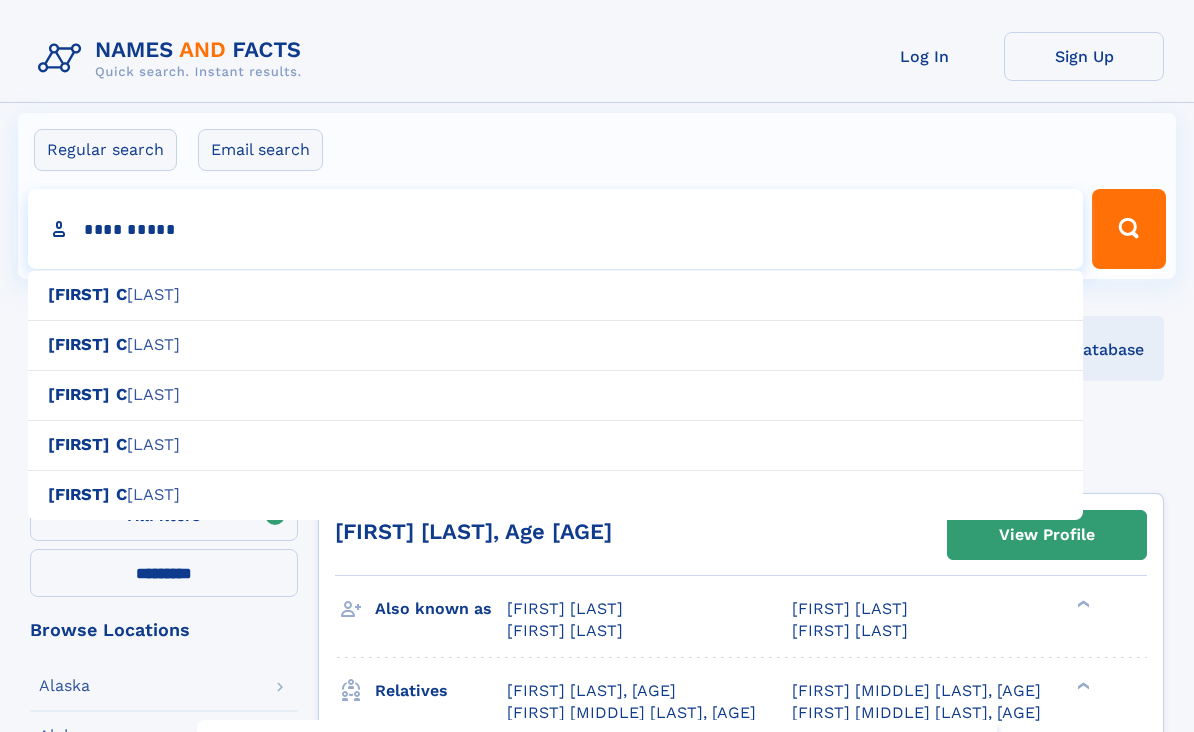 type on "**********" 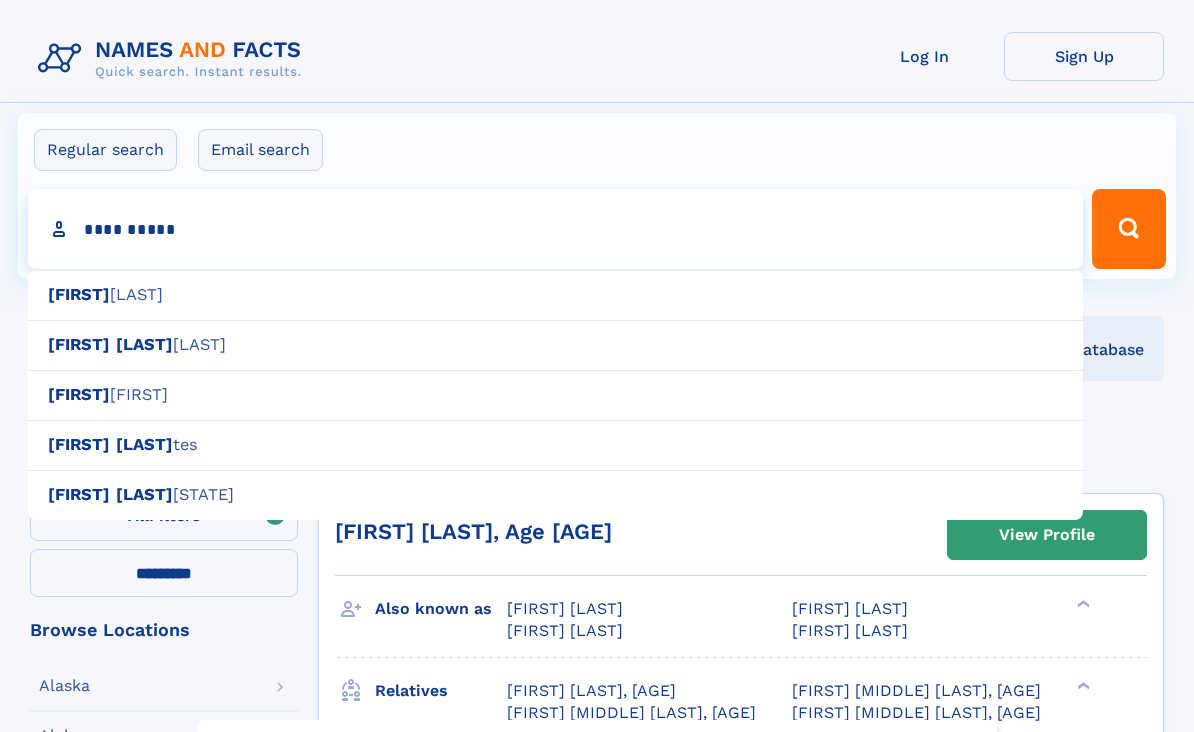 type on "**********" 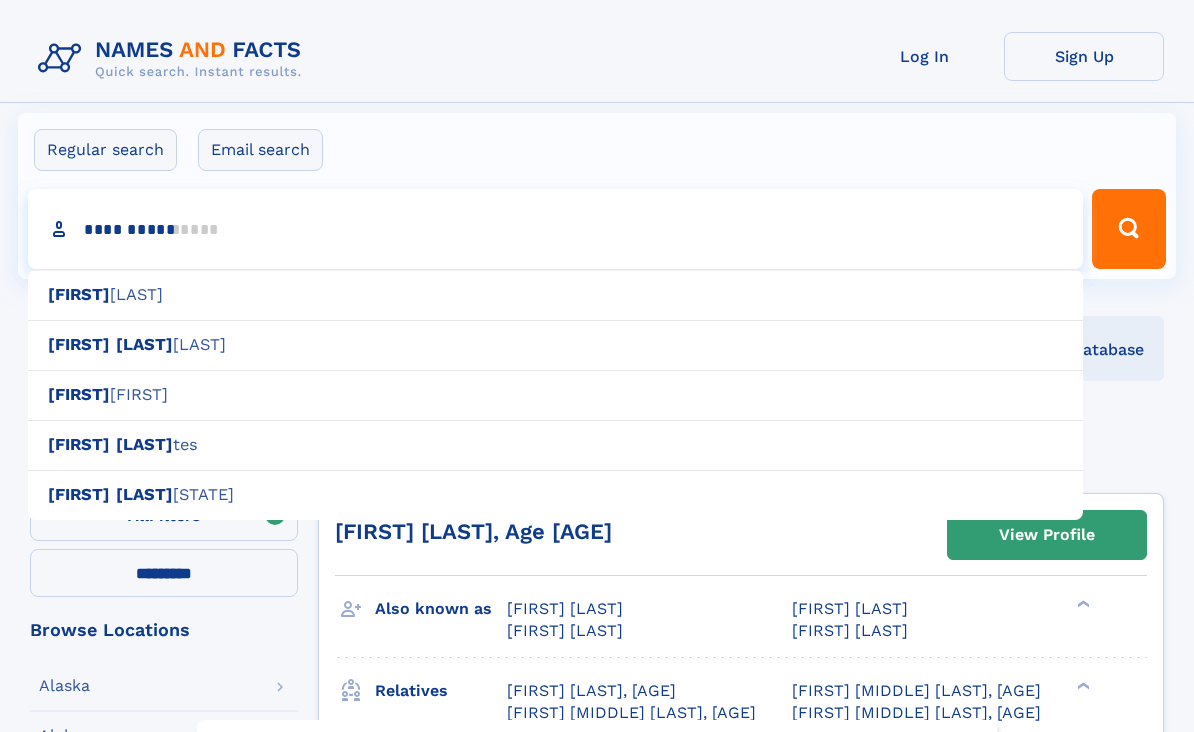 type on "**********" 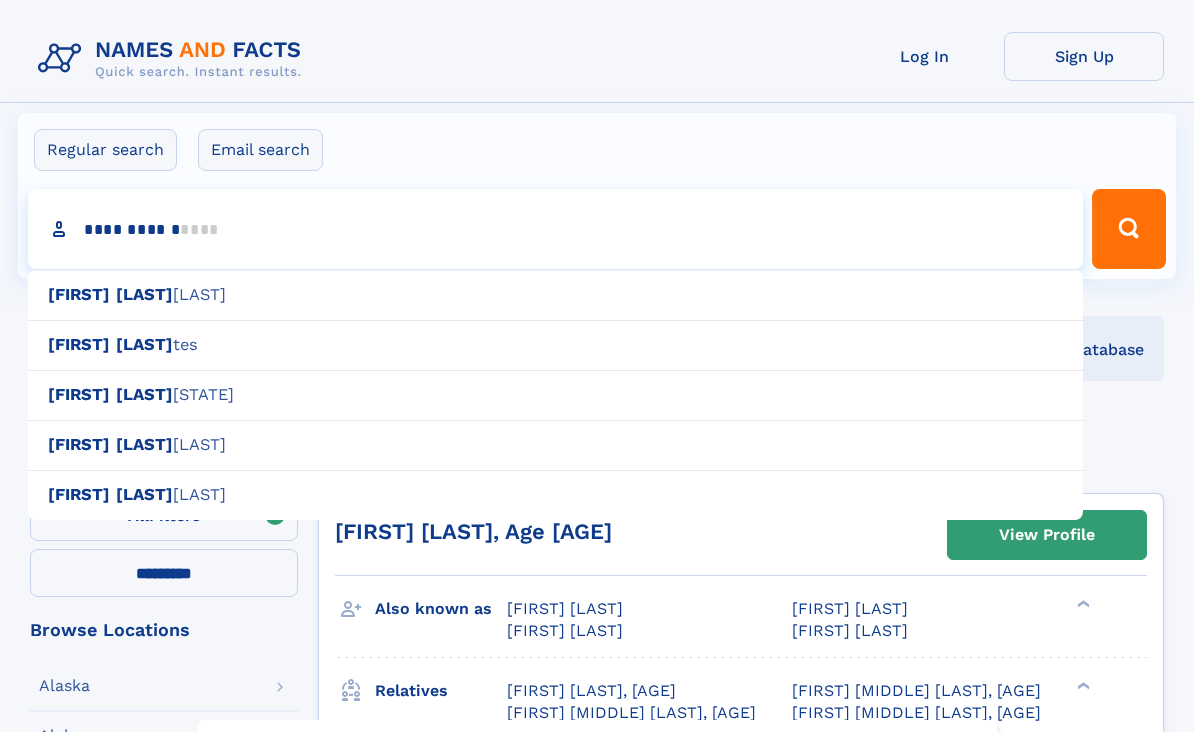 type 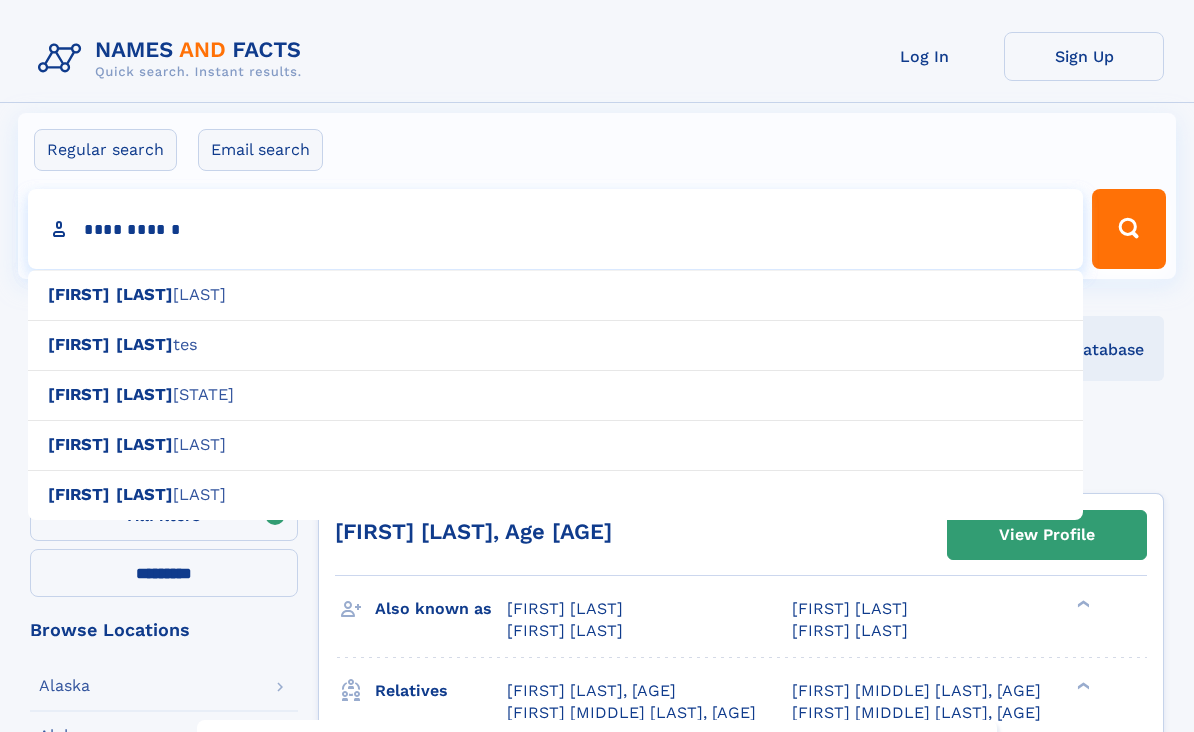 type on "**********" 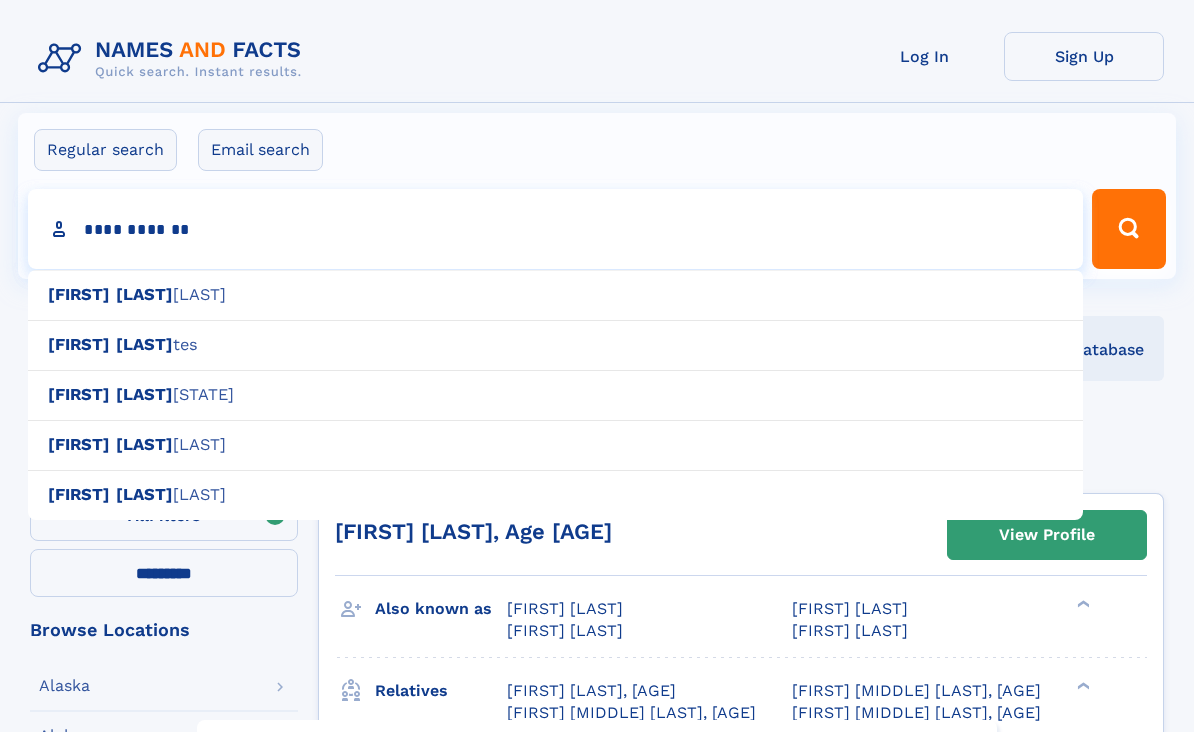 type on "**********" 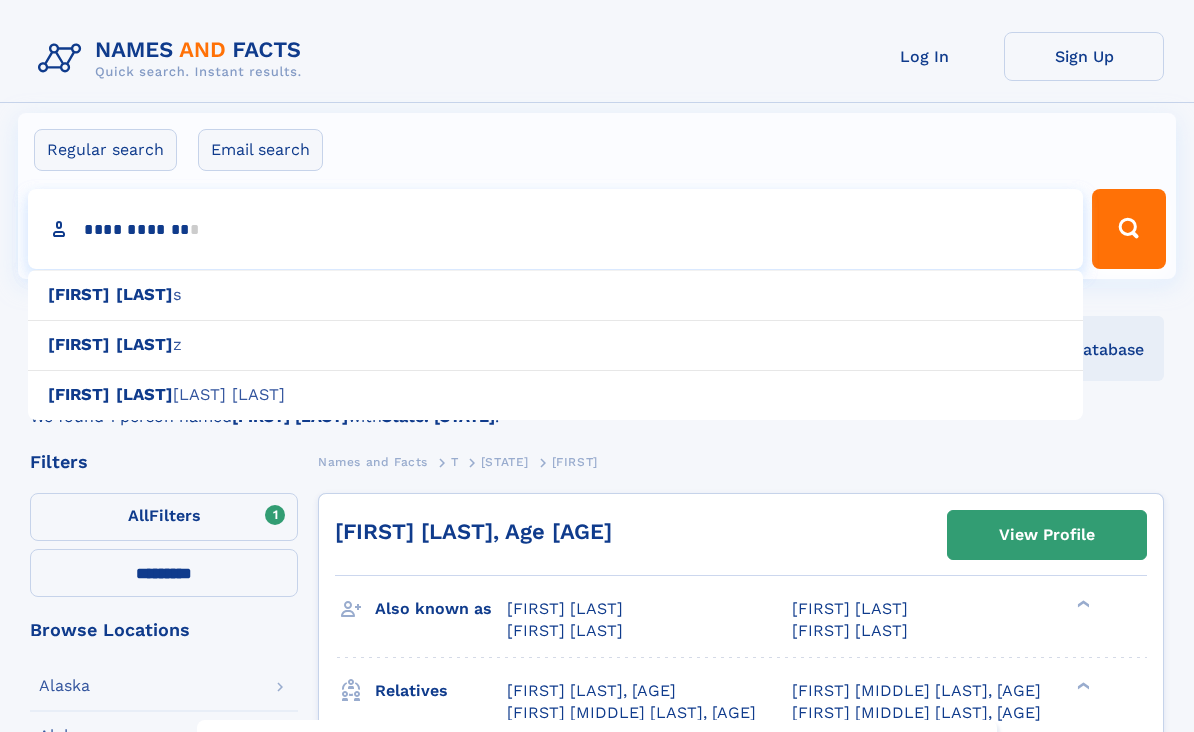 type on "**********" 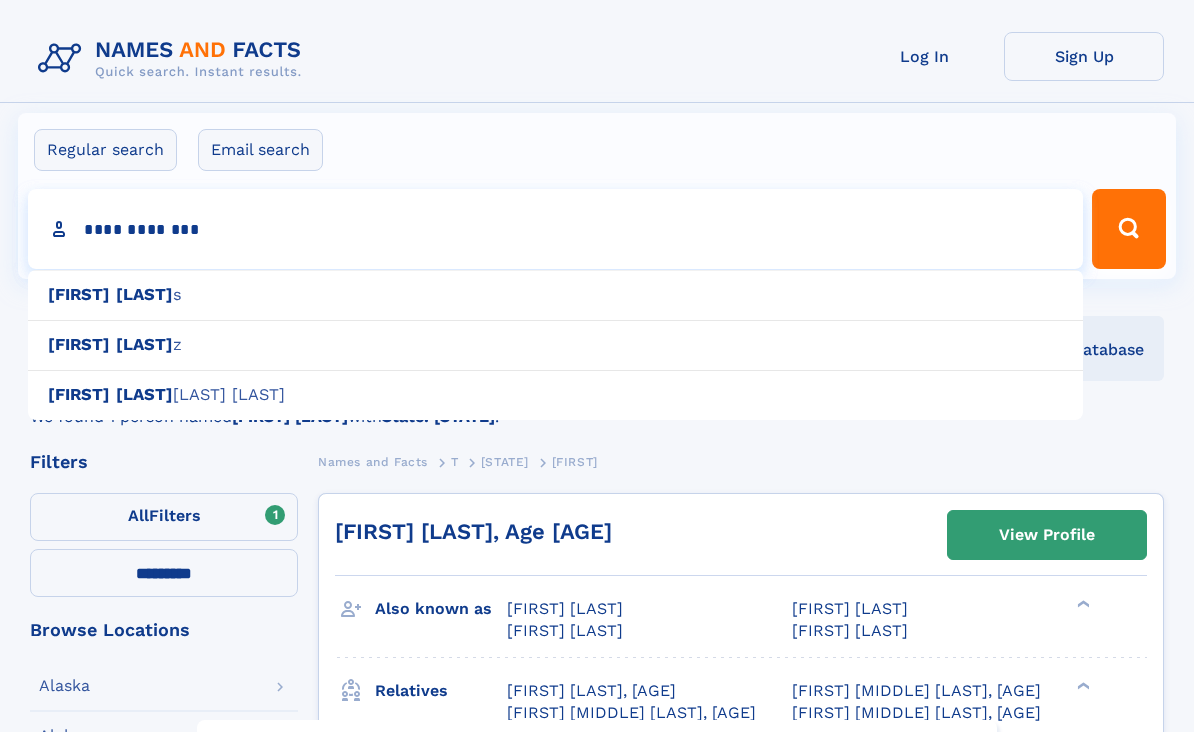 type on "**********" 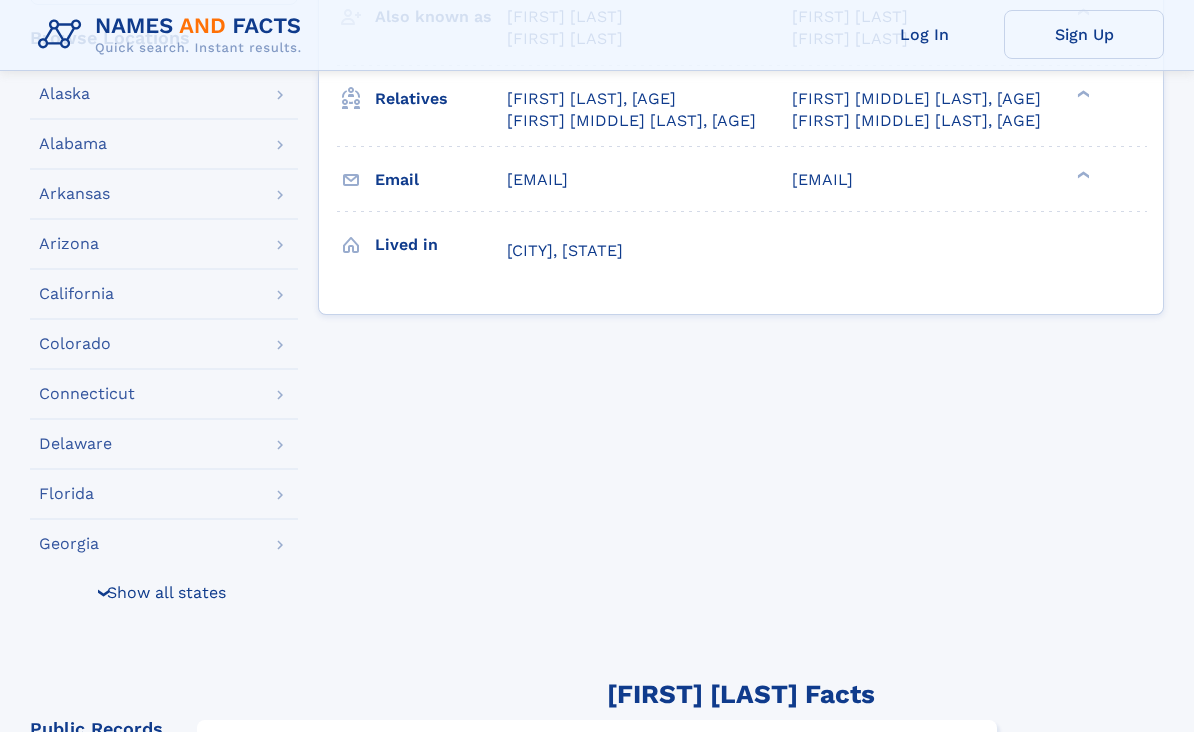 type on "**********" 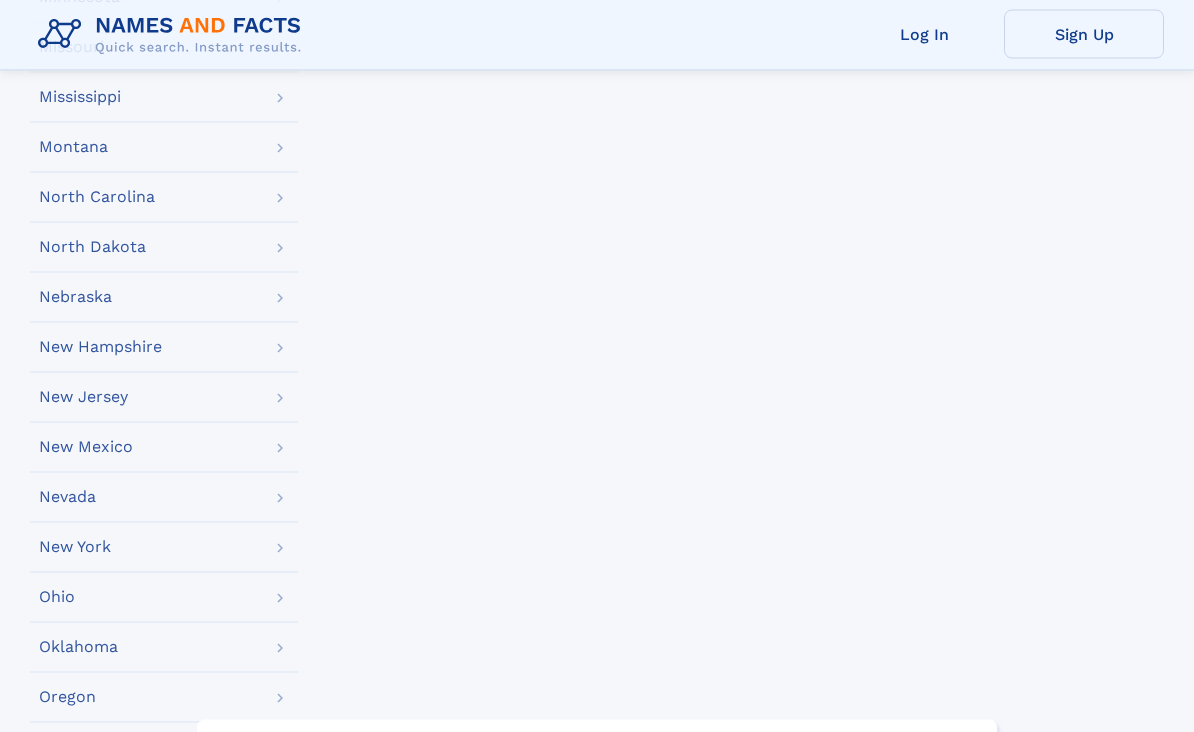 type on "**********" 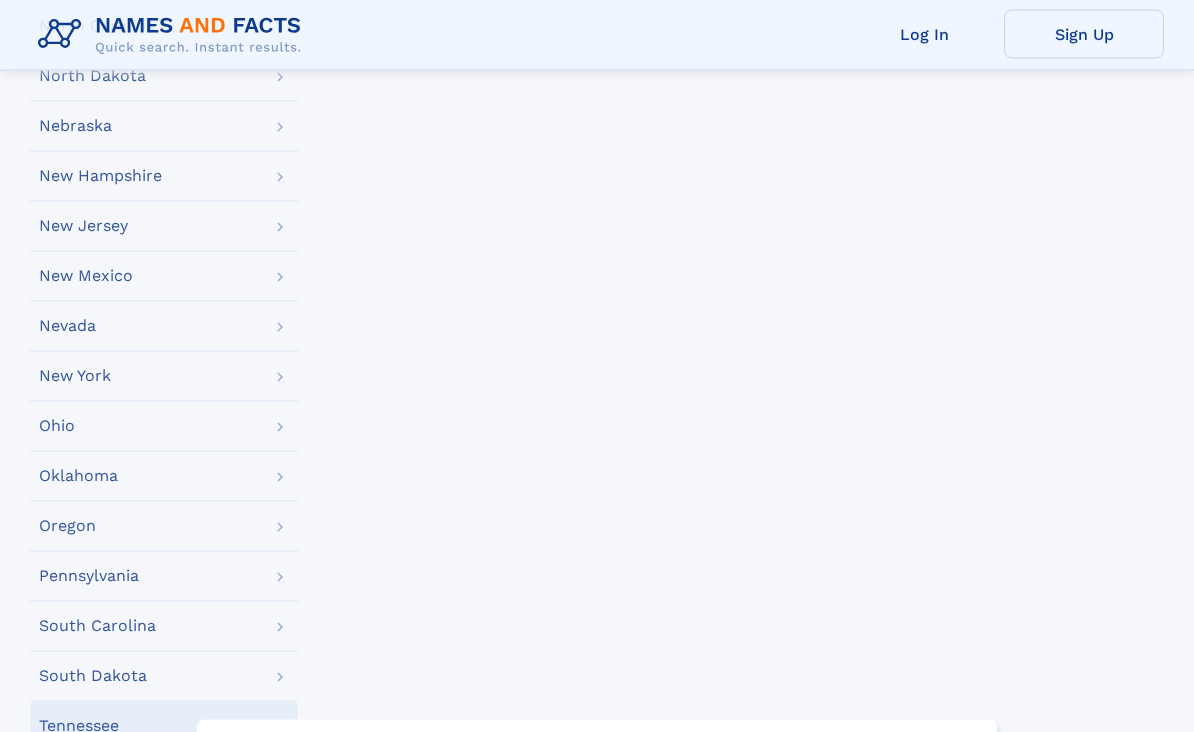 scroll, scrollTop: 1964, scrollLeft: 0, axis: vertical 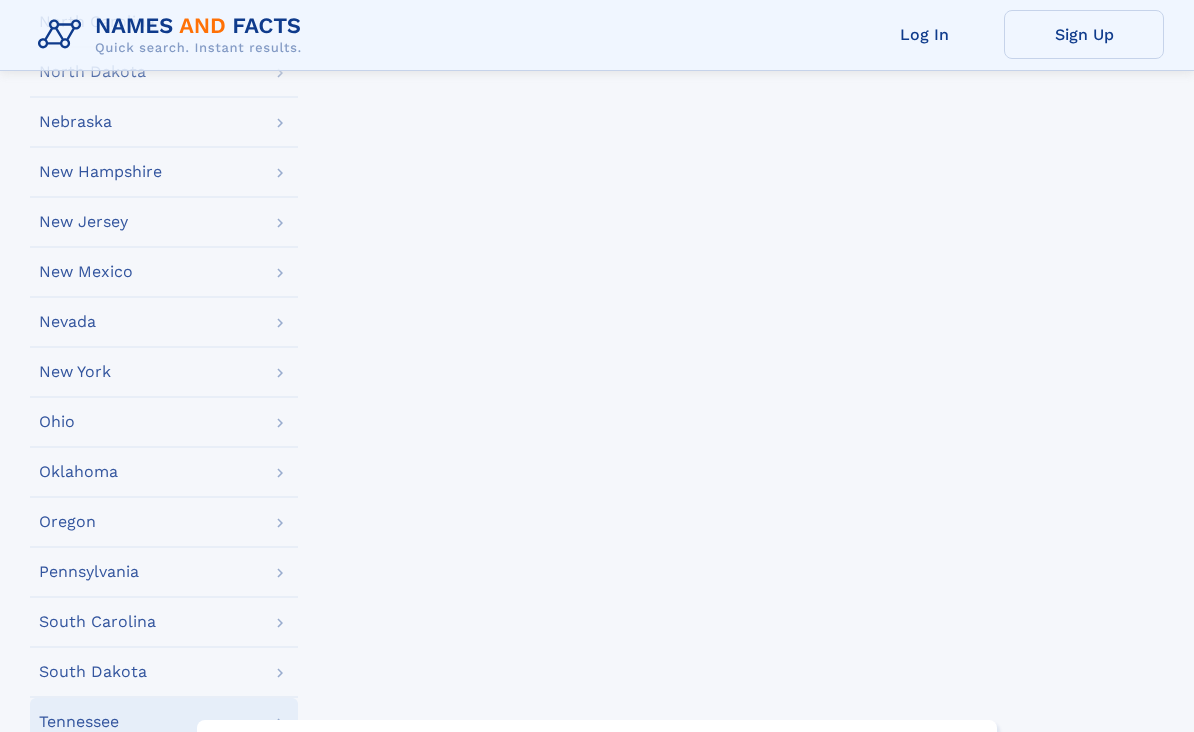 click on "Tennessee" at bounding box center [164, 722] 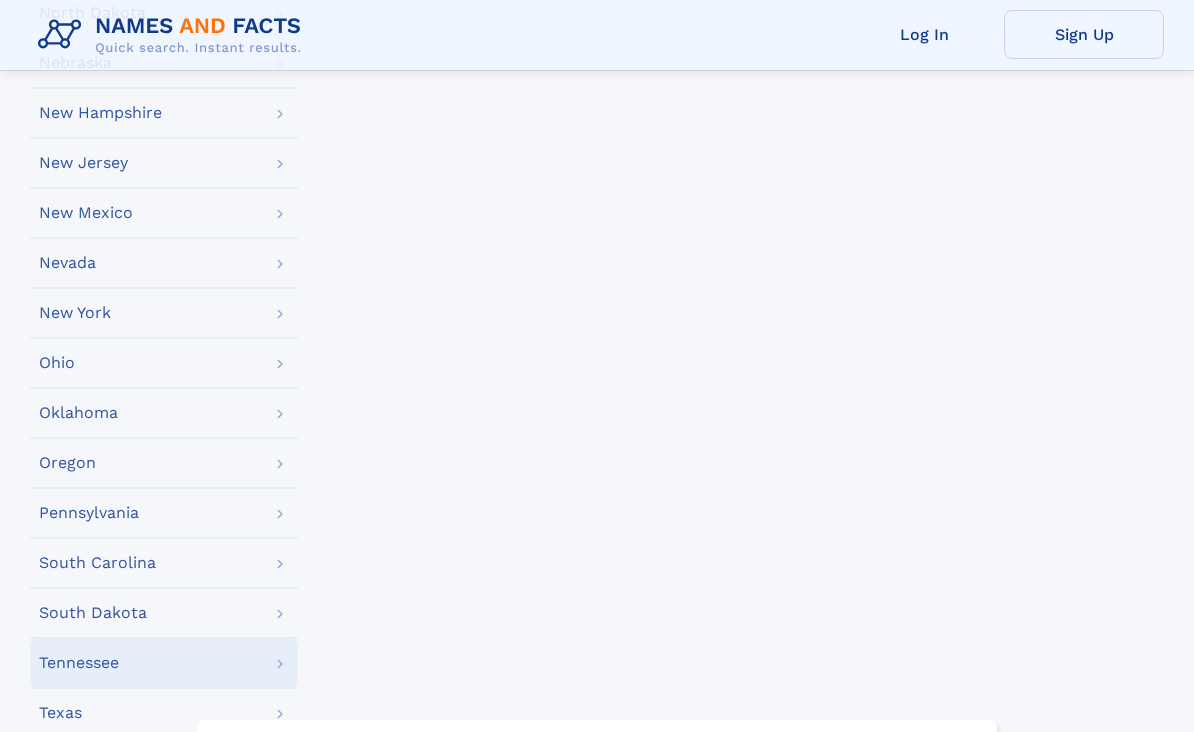 click on "Tennessee" at bounding box center [164, 663] 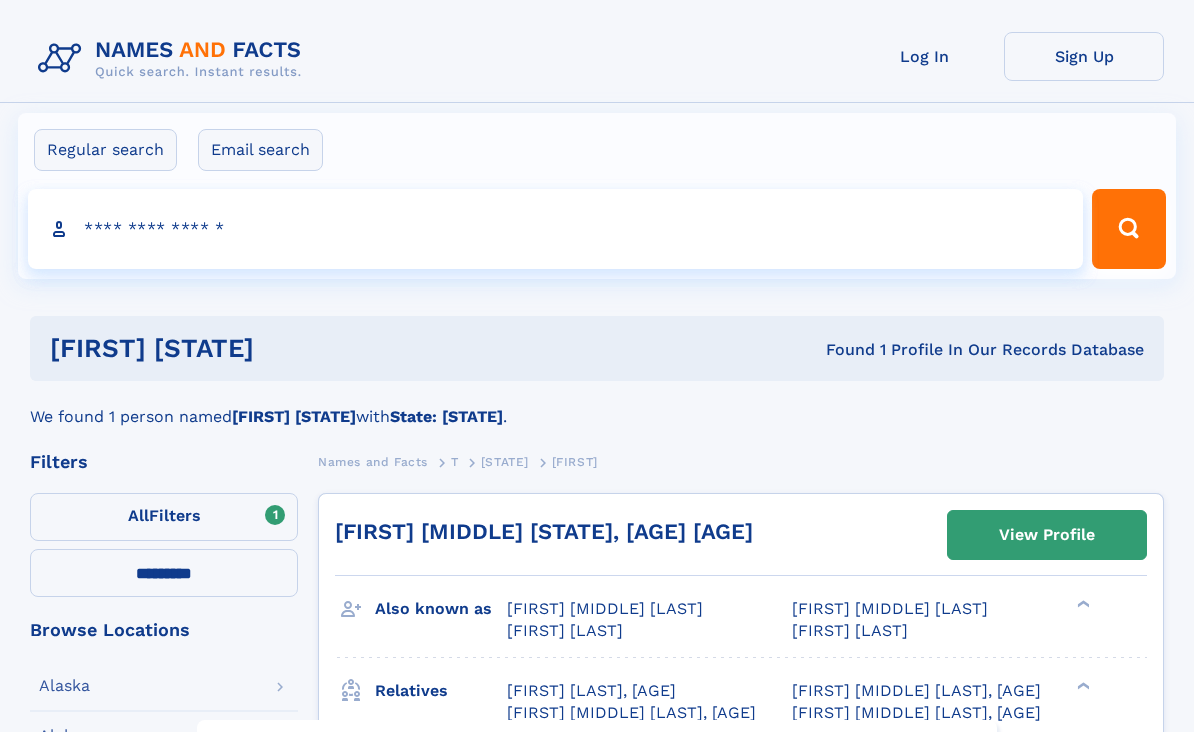 select on "**" 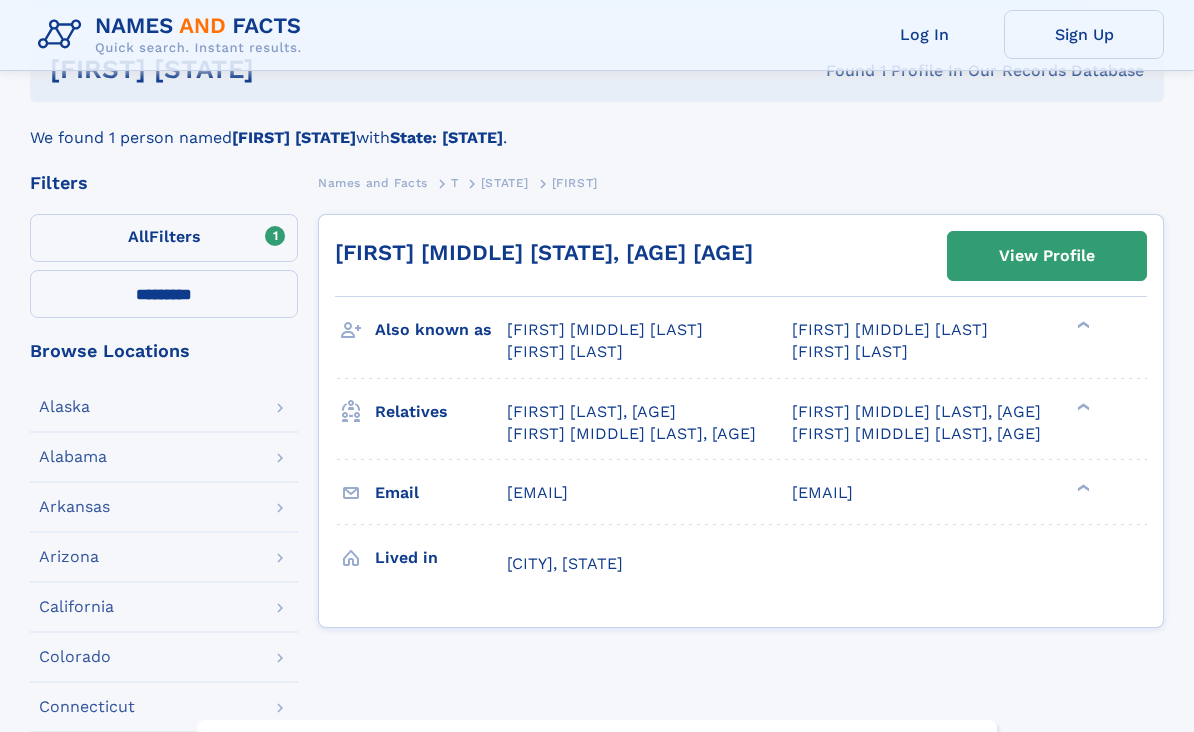 scroll, scrollTop: 278, scrollLeft: 0, axis: vertical 